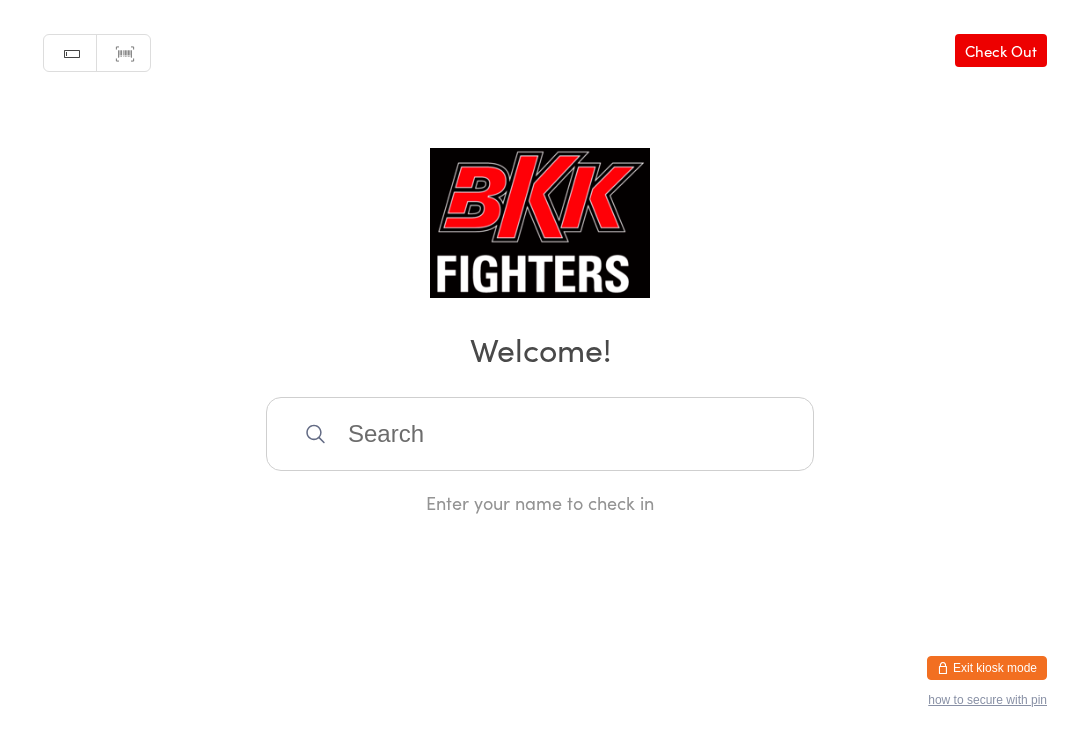 scroll, scrollTop: 405, scrollLeft: 0, axis: vertical 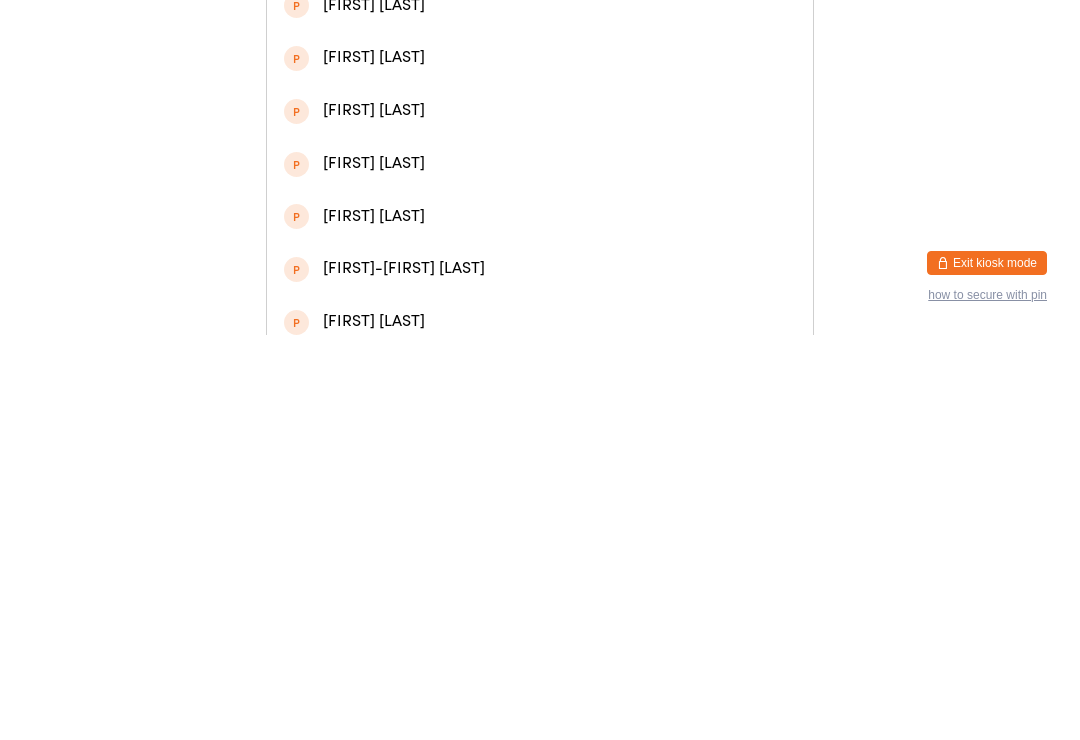 type on "[FIRST]" 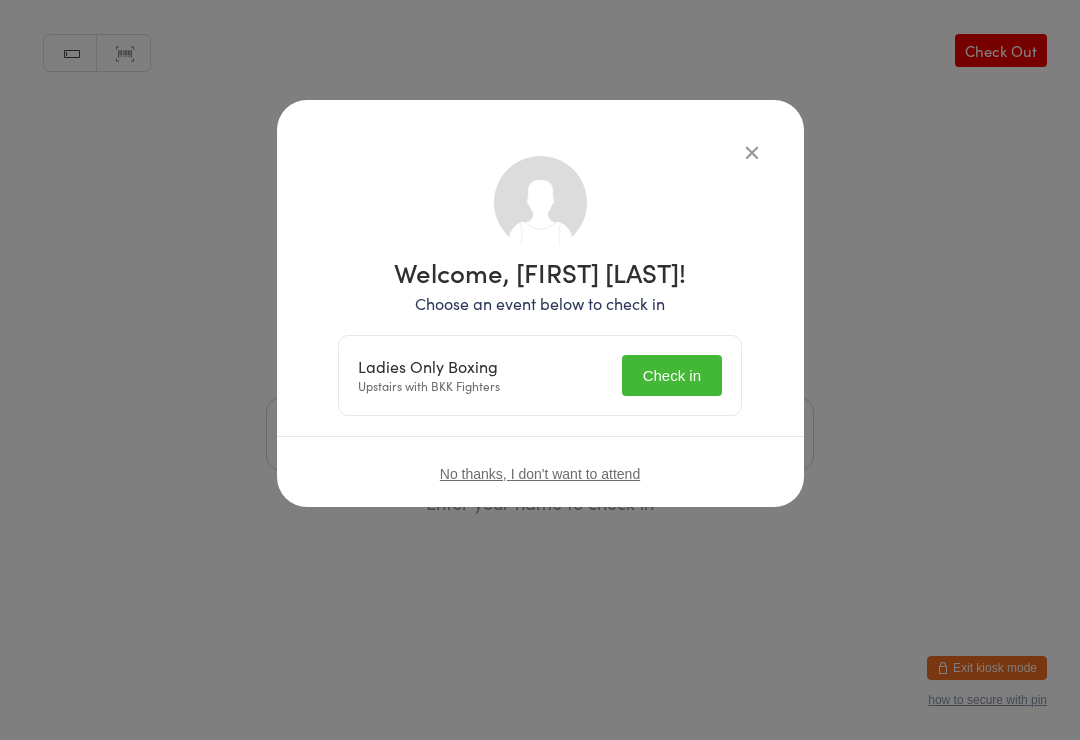 click on "Check in" at bounding box center (672, 375) 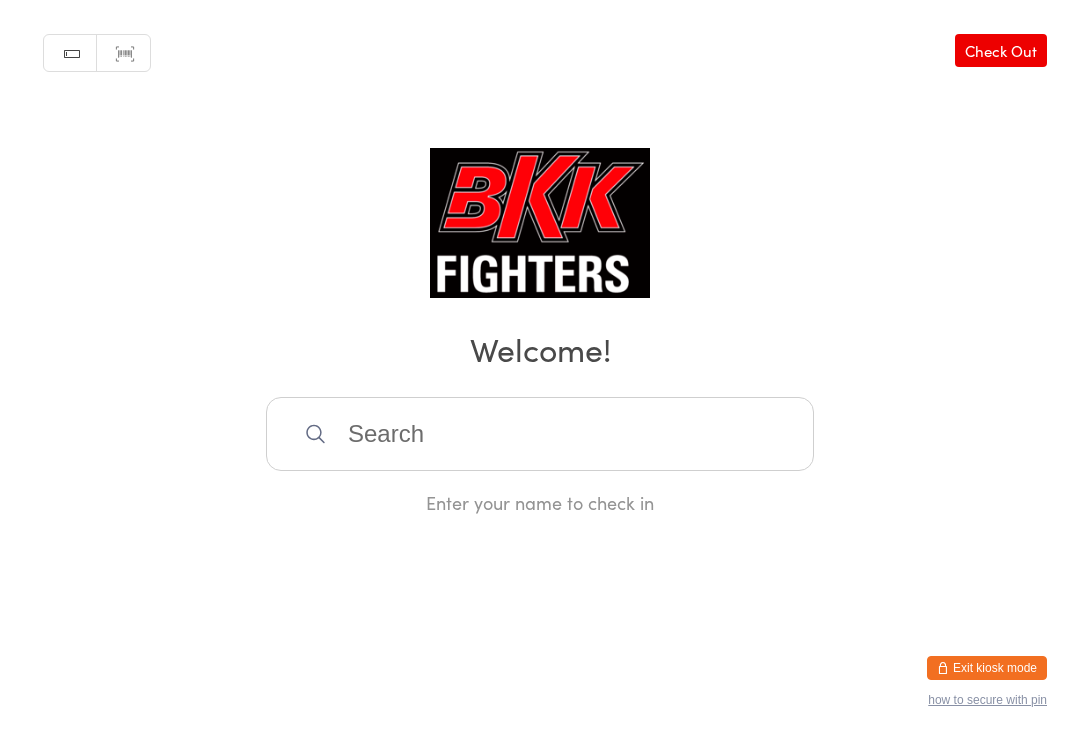 click at bounding box center [540, 434] 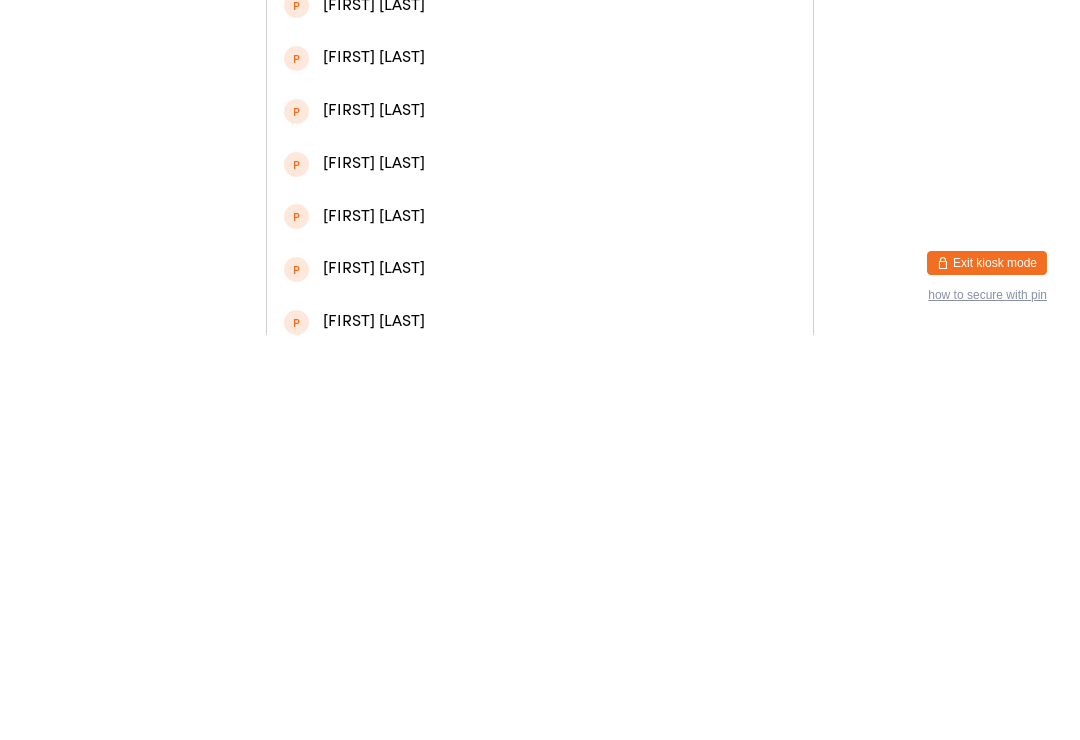 type on "Emma Sampson" 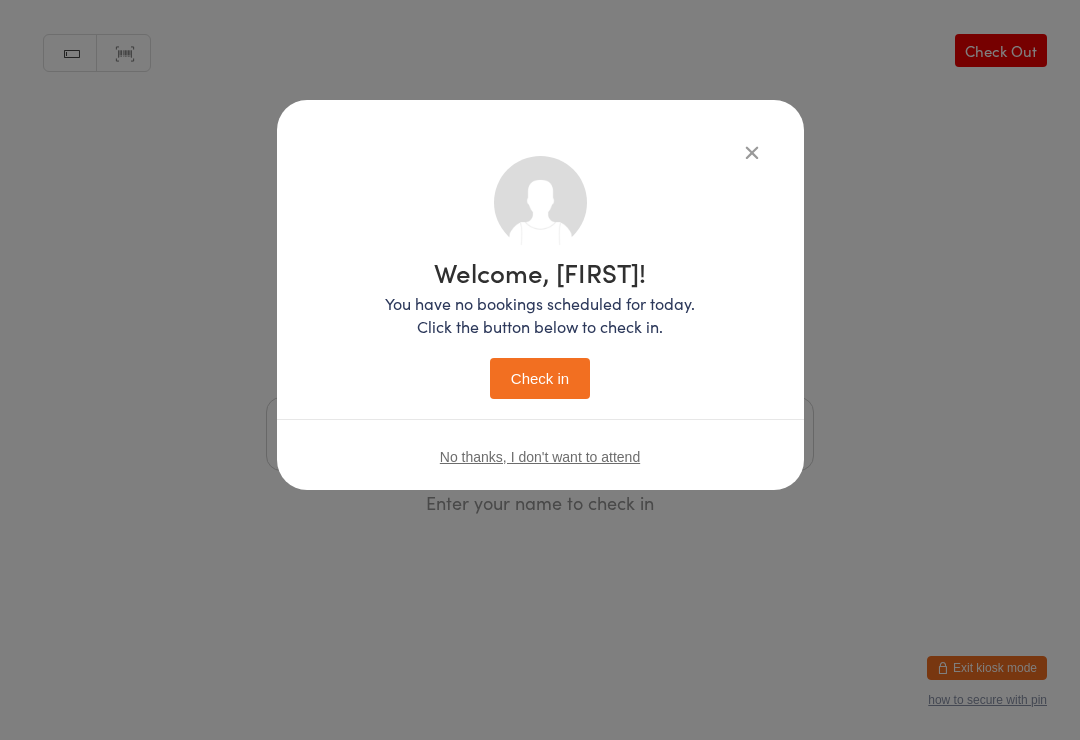 click on "Check in" at bounding box center [540, 378] 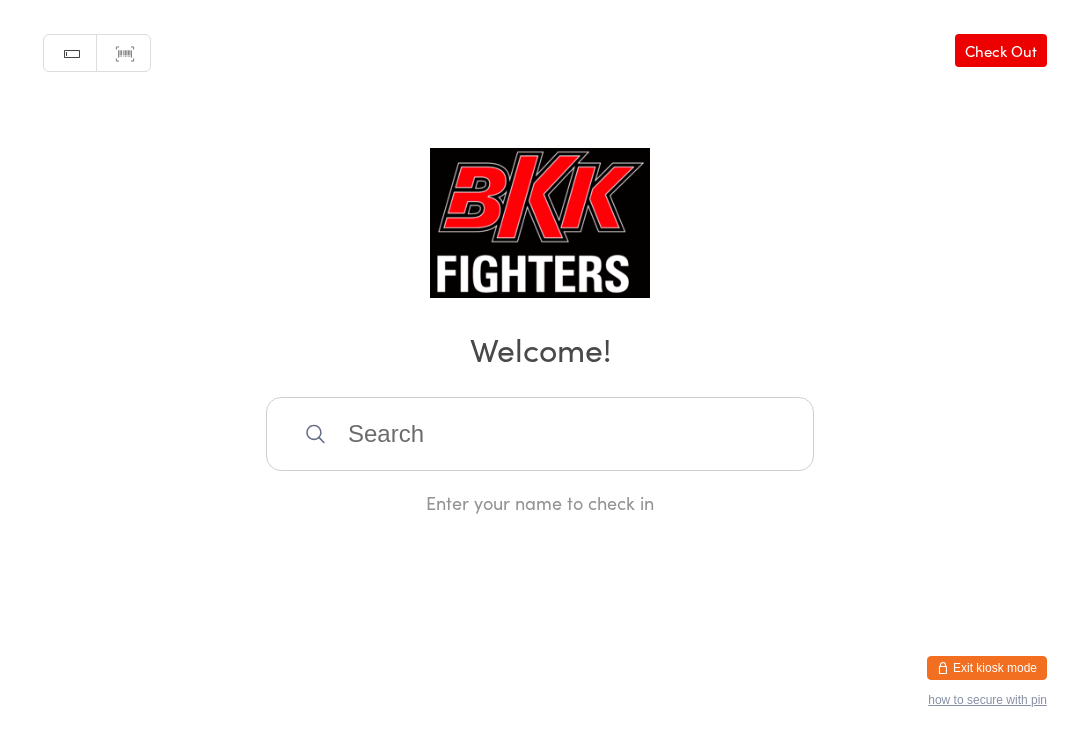 click at bounding box center (540, 434) 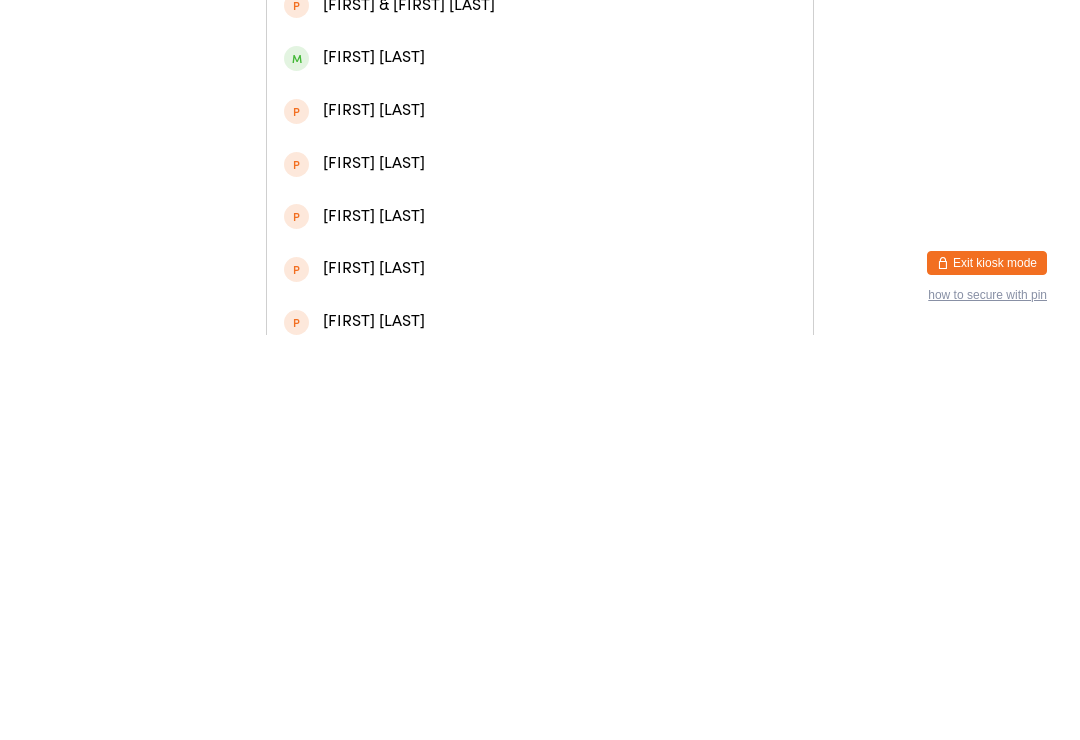 type on "Daniel morga" 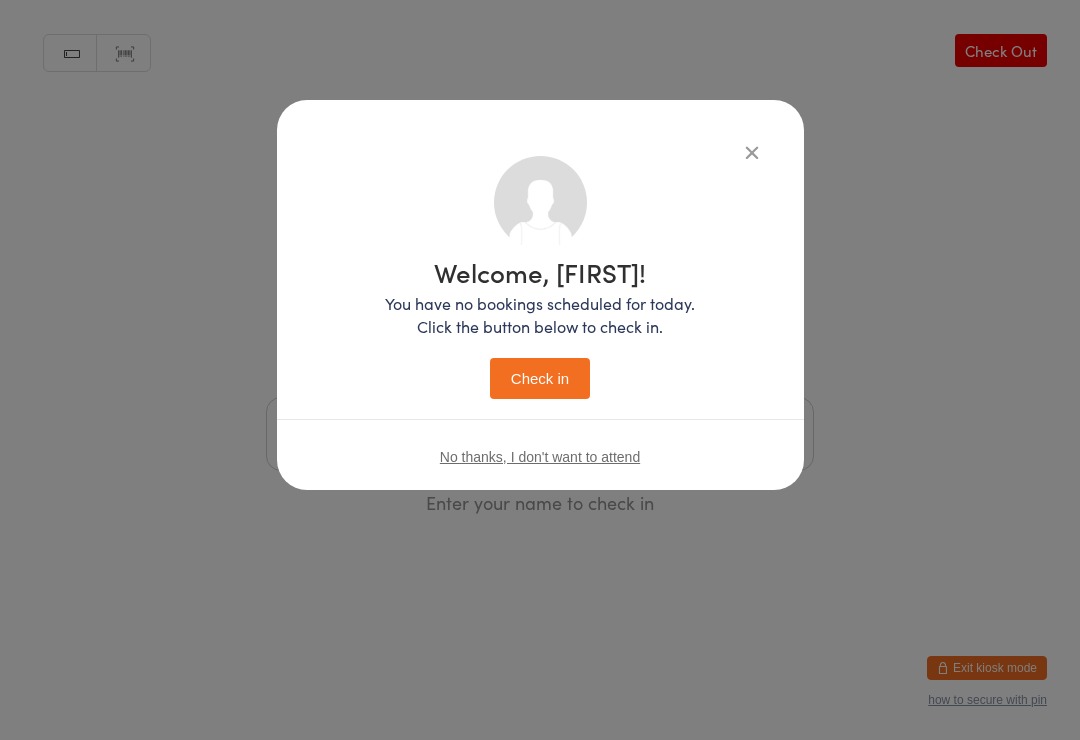 click on "Check in" at bounding box center [540, 378] 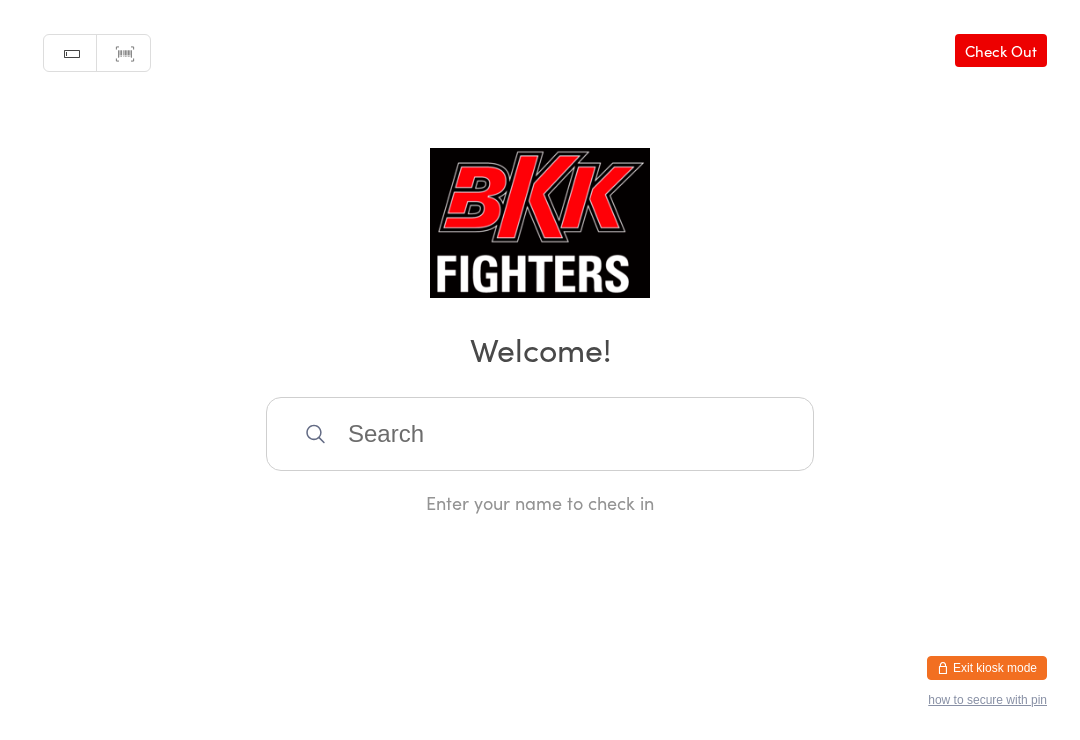 click at bounding box center (540, 434) 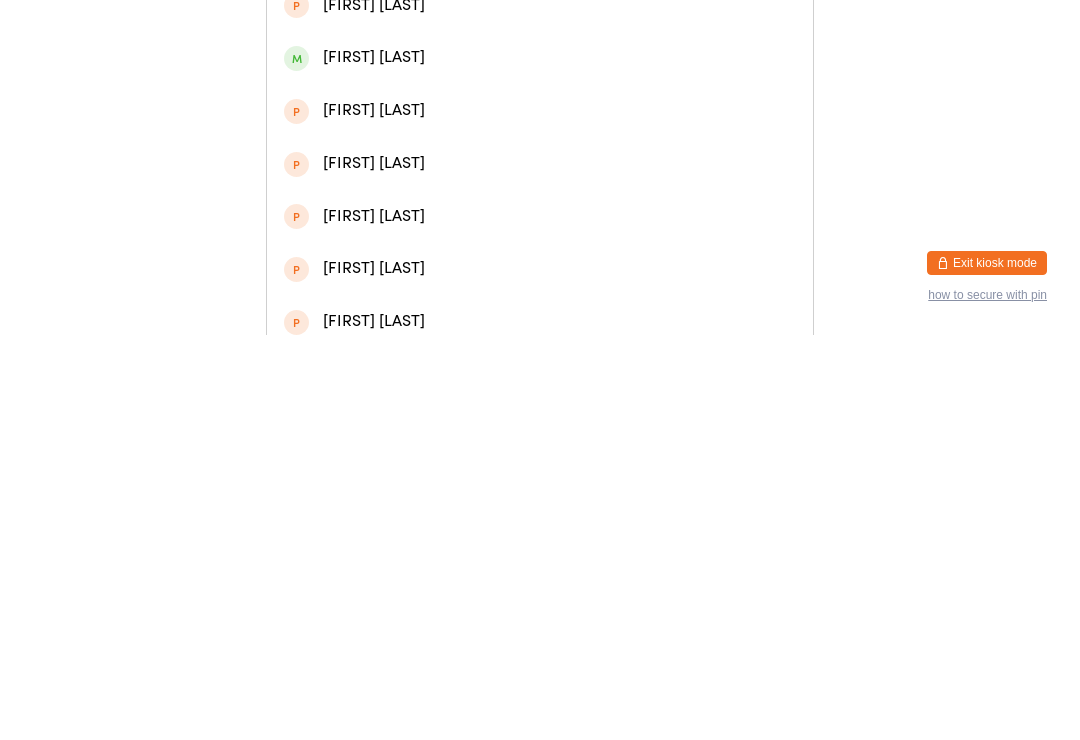 type on "Riley" 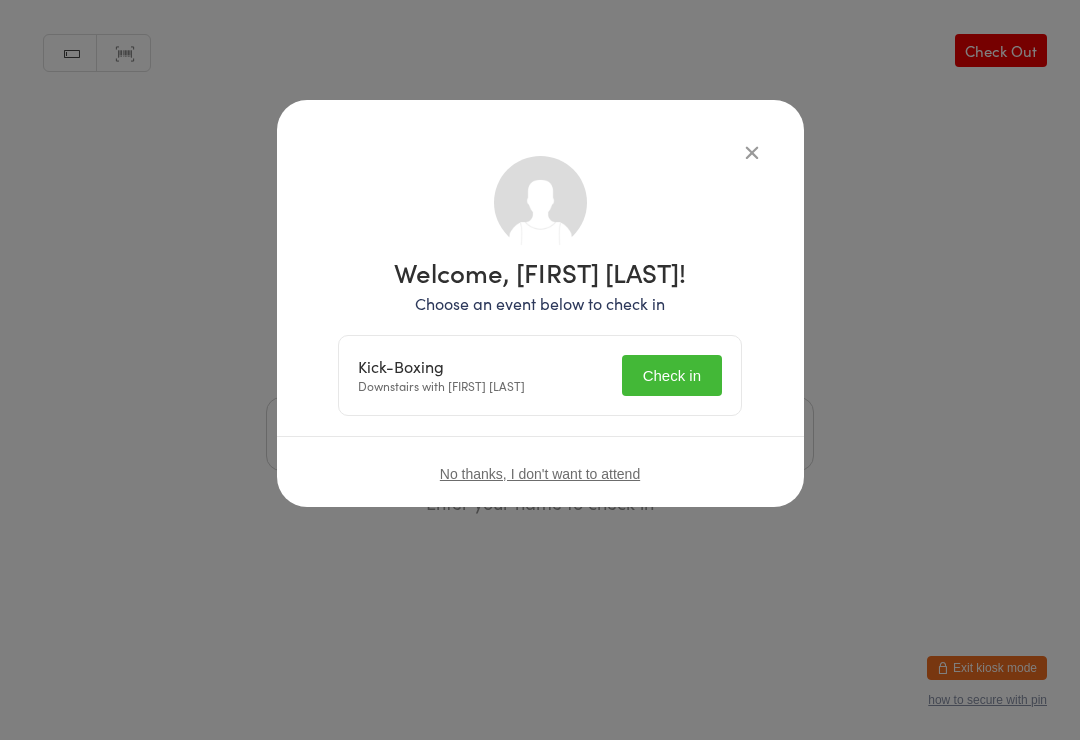 click on "Check in" at bounding box center (672, 375) 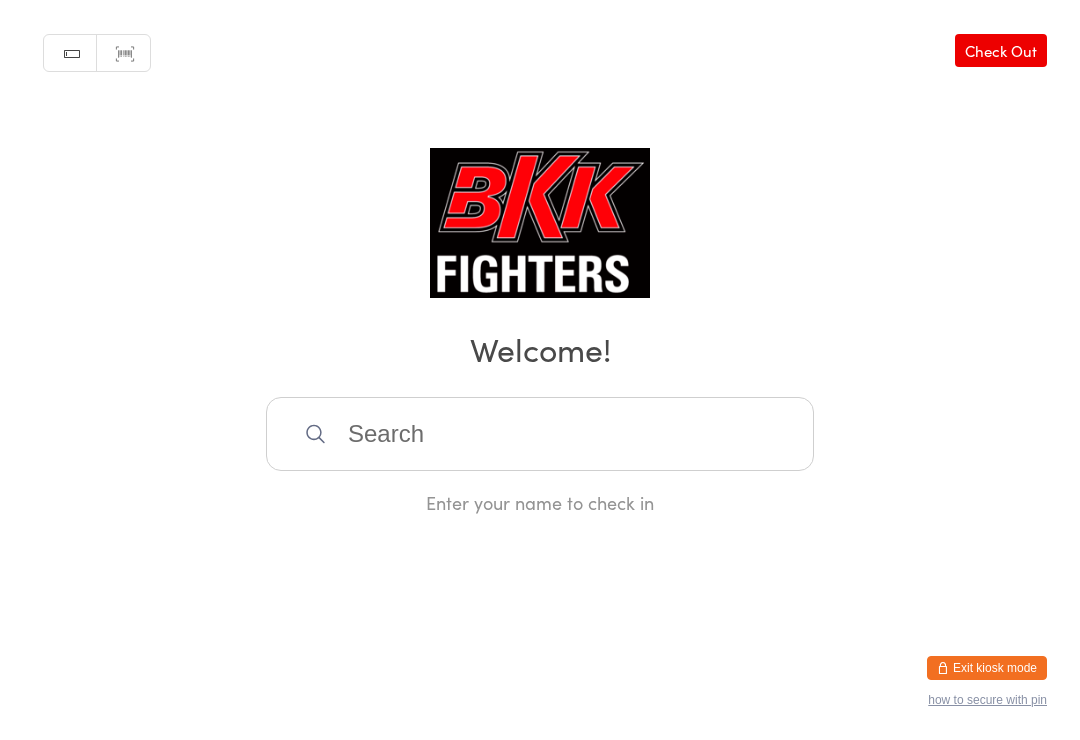 click at bounding box center (540, 434) 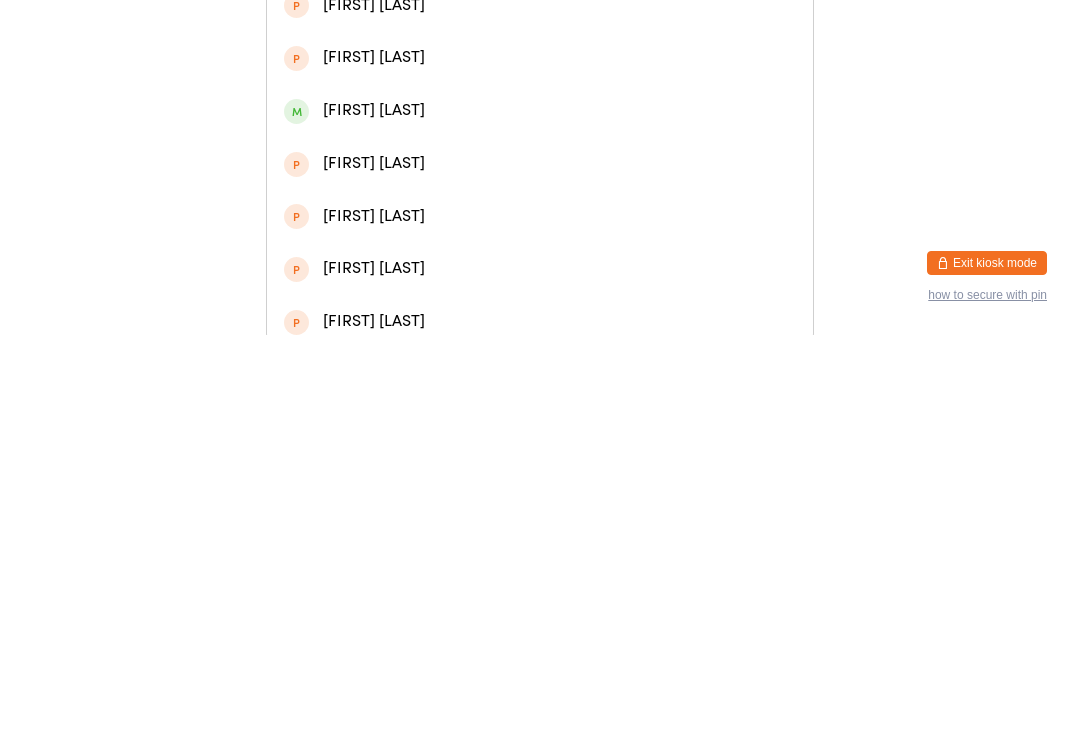type on "Gemma" 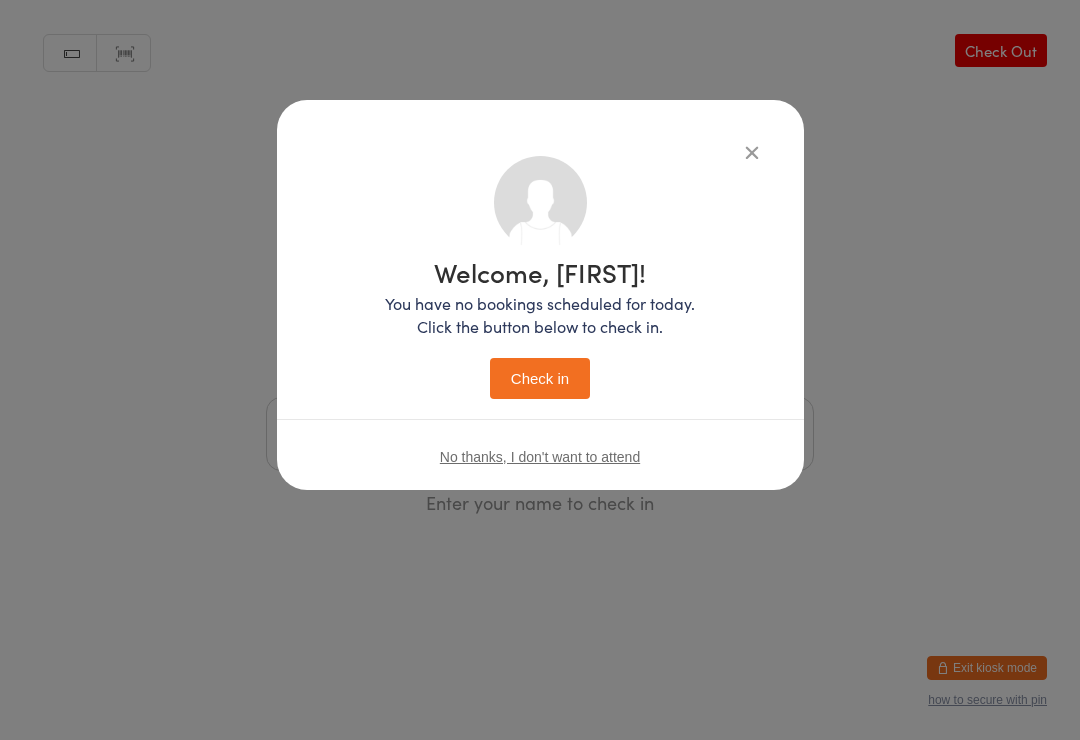 click on "Check in" at bounding box center (540, 378) 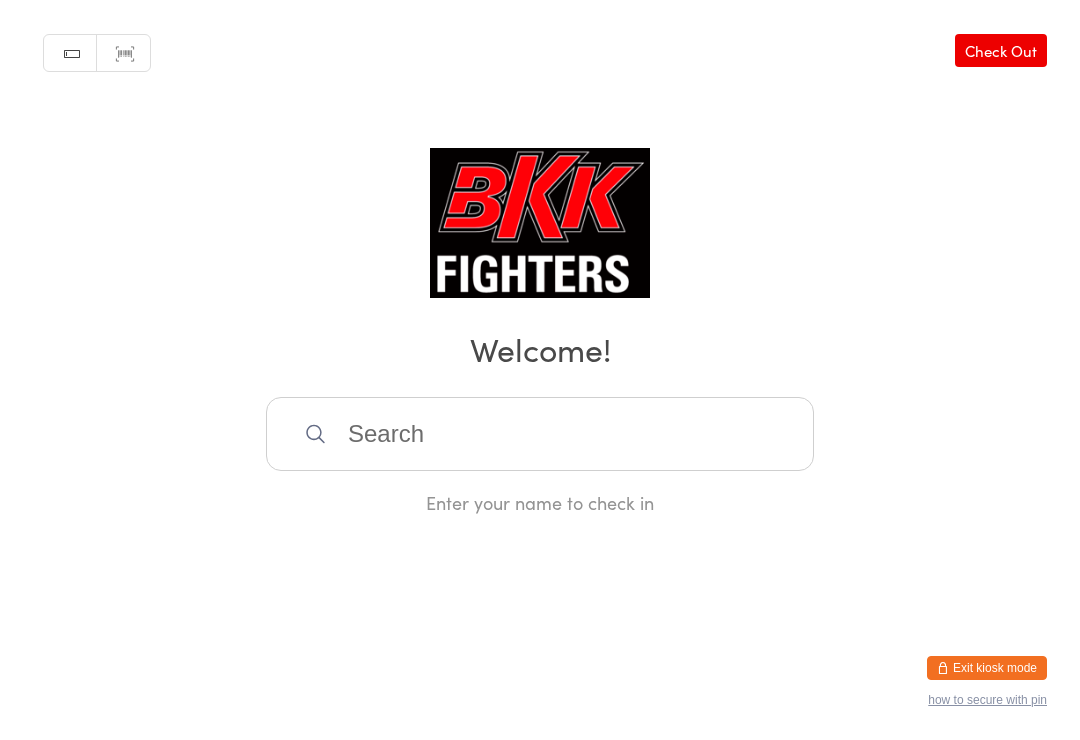 click at bounding box center [540, 434] 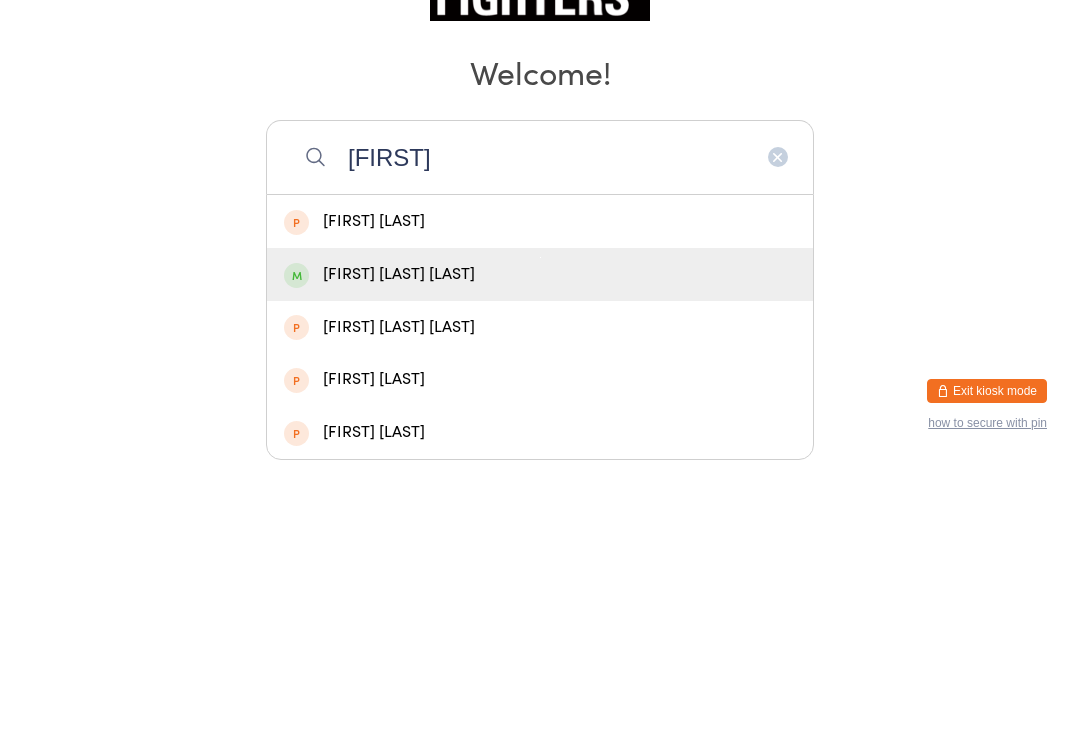 type on "Nanda" 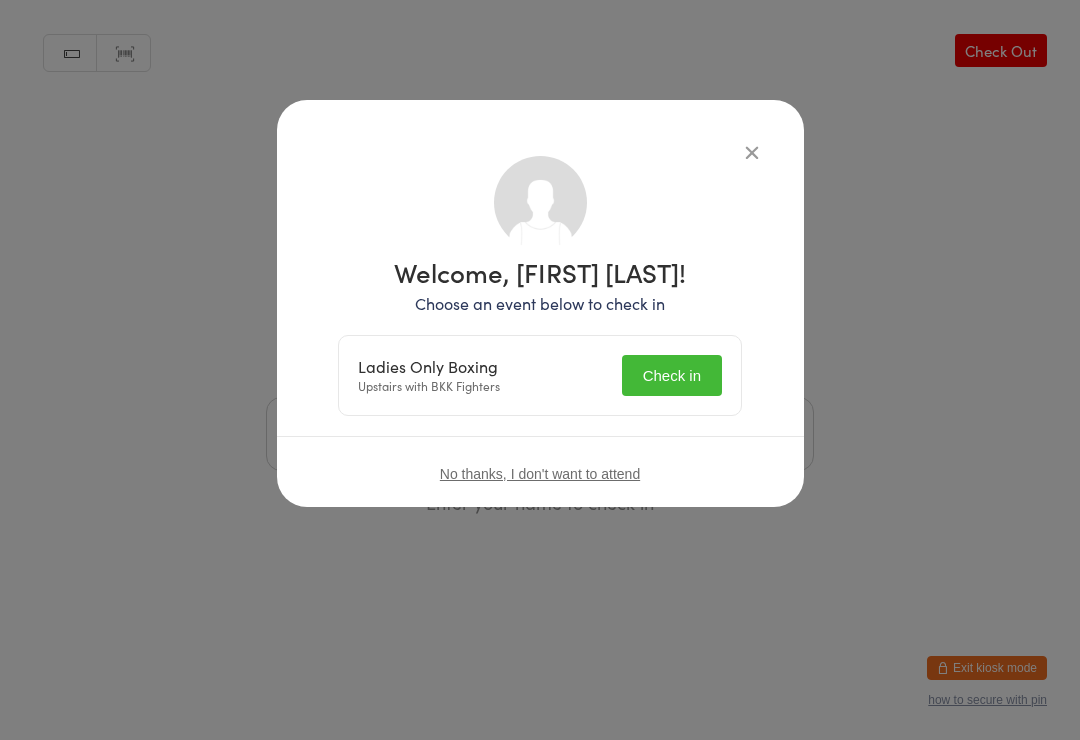 click on "Check in" at bounding box center [672, 375] 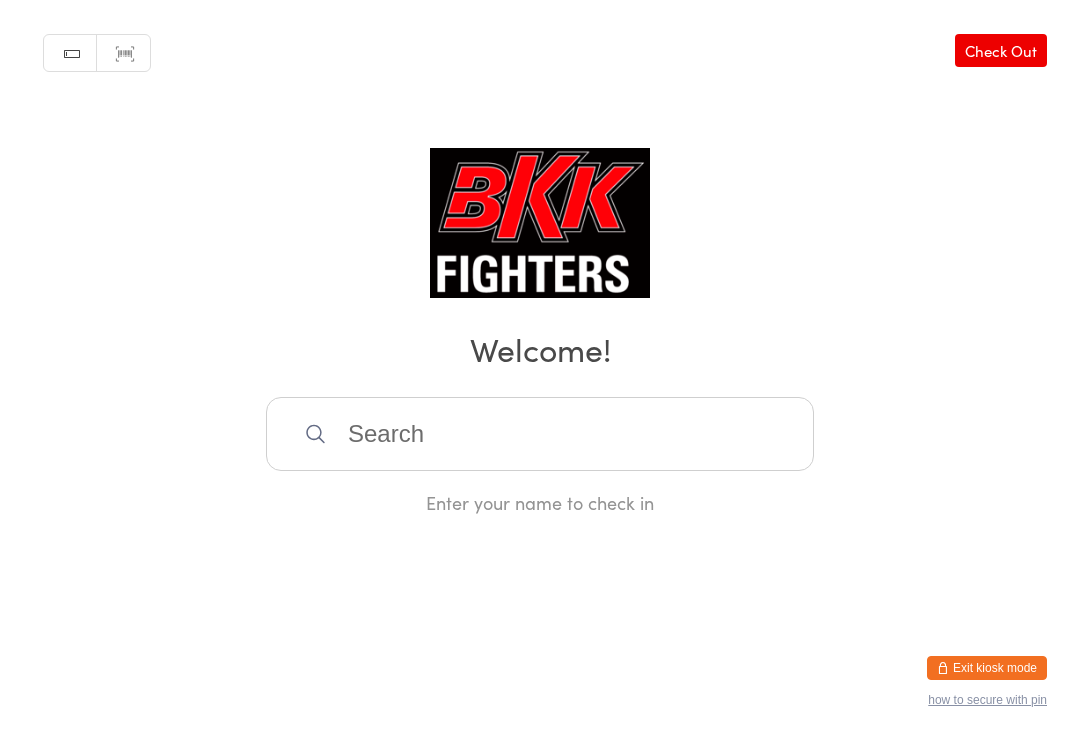 click on "Manual search Scanner input Check Out Welcome! Enter your name to check in" at bounding box center [540, 257] 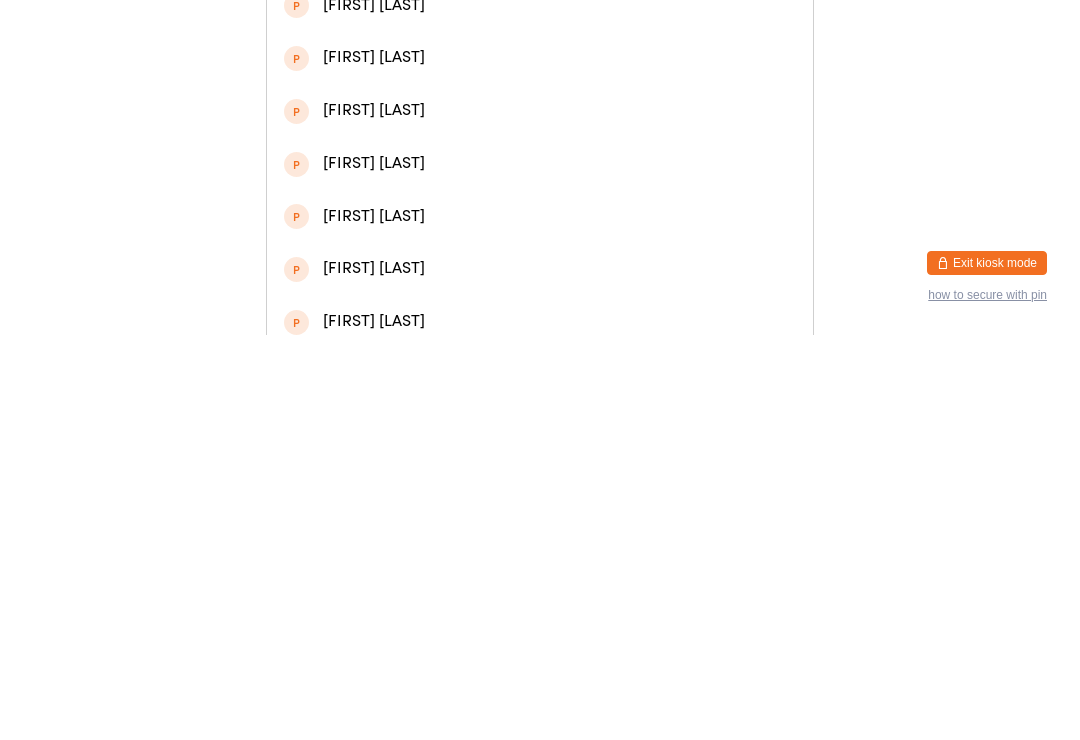 type on "Sarka" 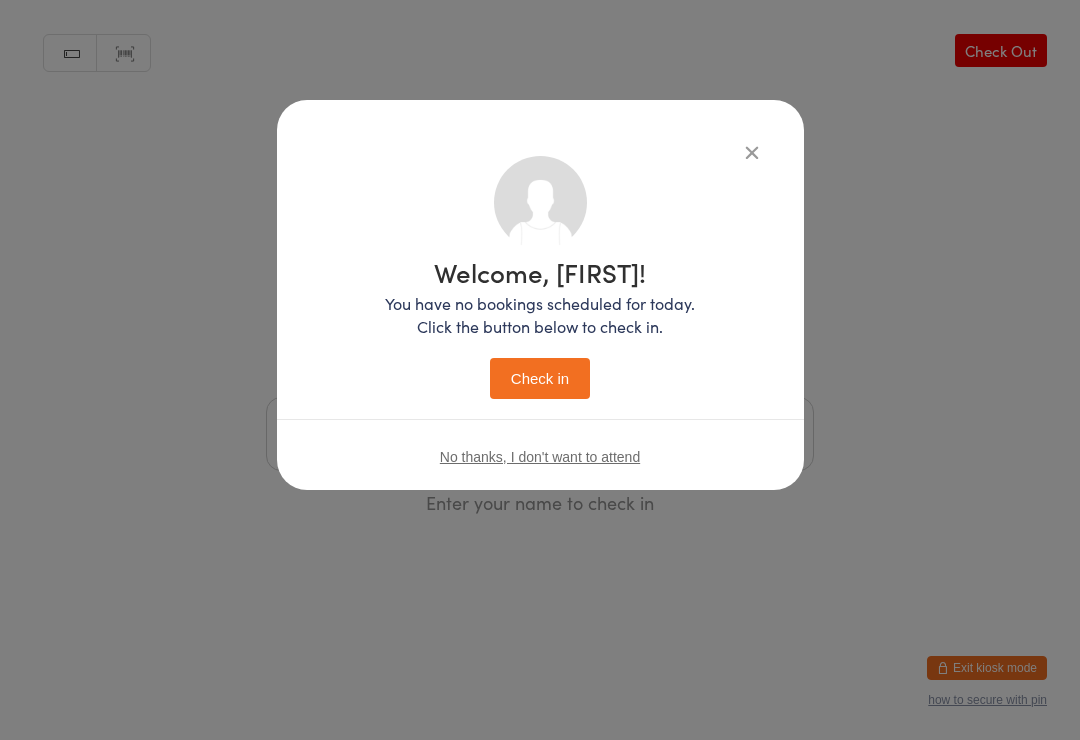 click on "Check in" at bounding box center (540, 378) 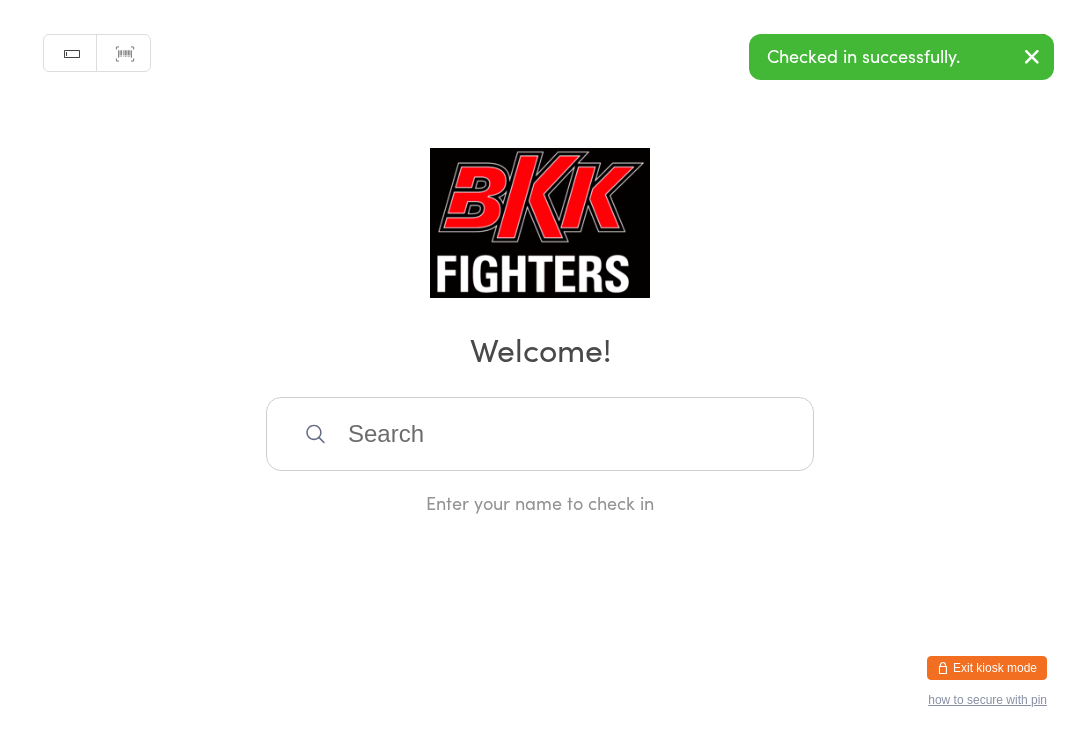 click at bounding box center [540, 434] 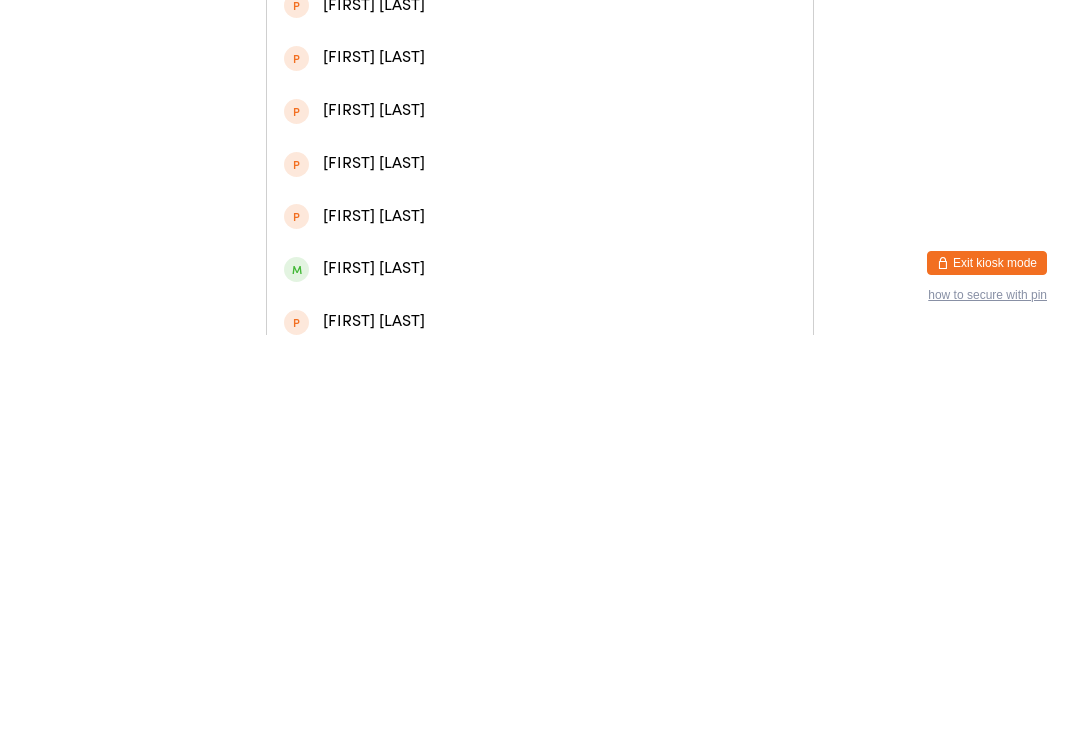 type on "Christina" 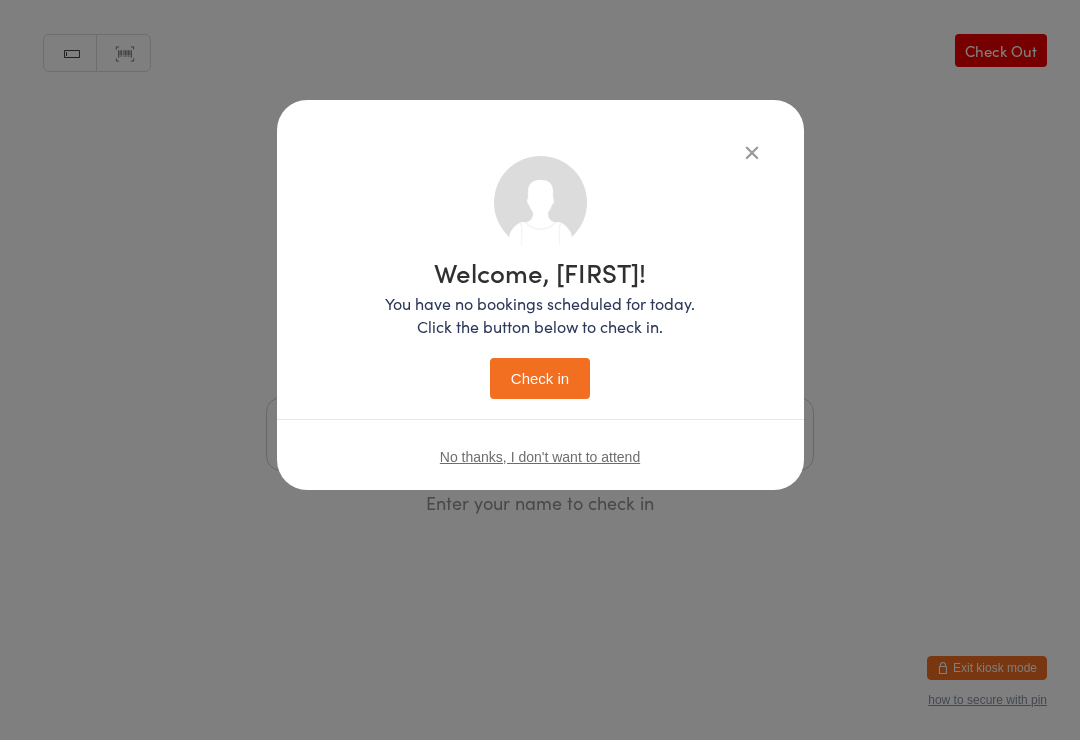 click on "Check in" at bounding box center (540, 378) 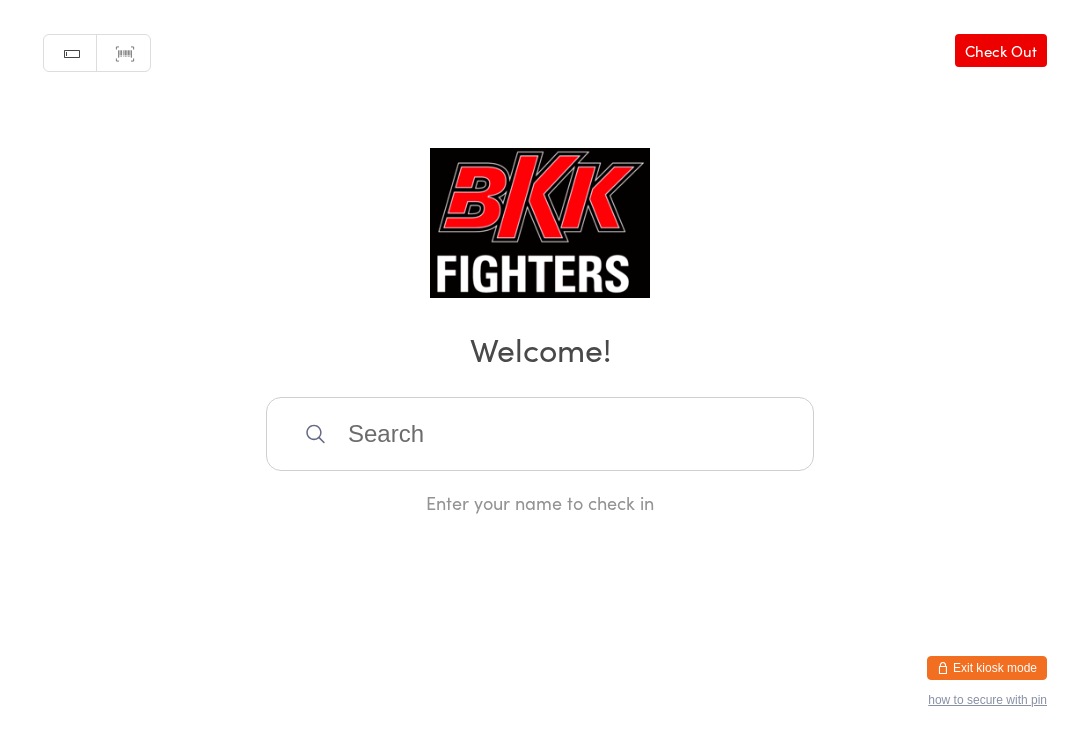 click at bounding box center (540, 434) 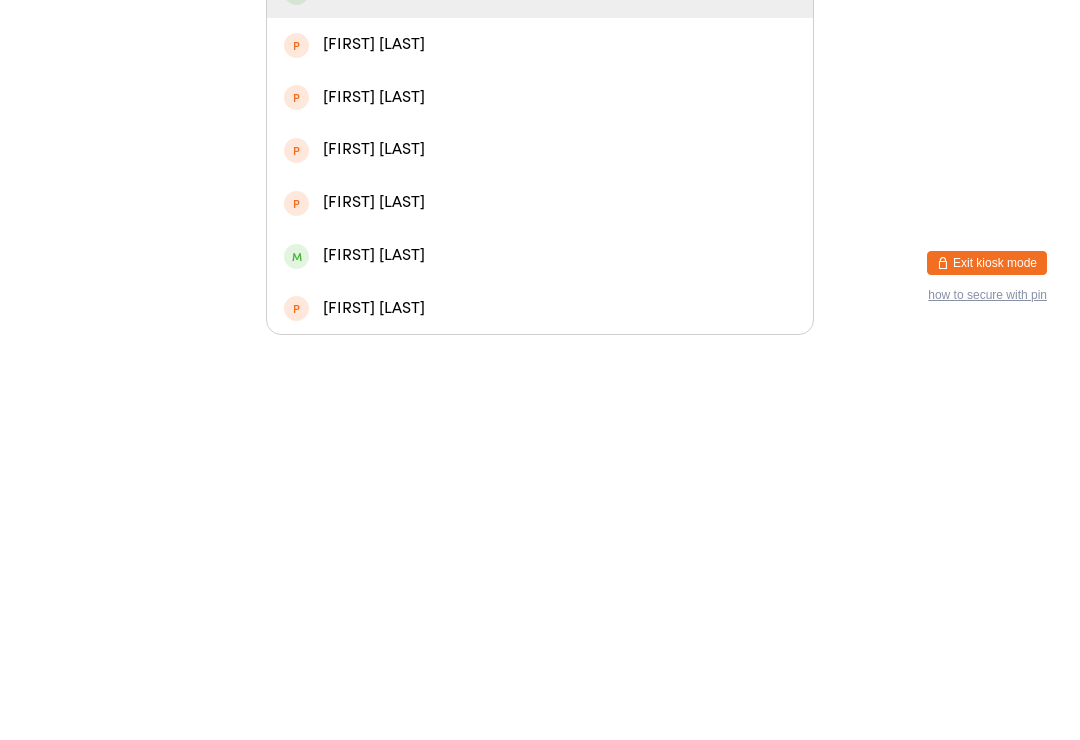 type on "Layla" 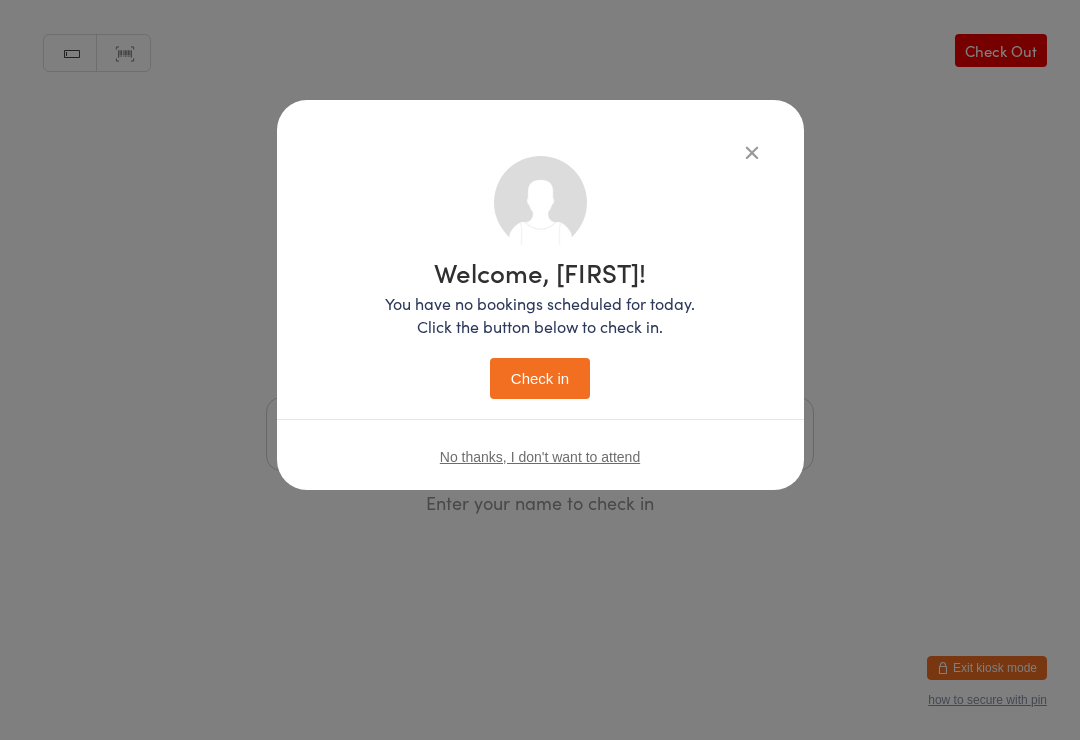 click on "Check in" at bounding box center [540, 378] 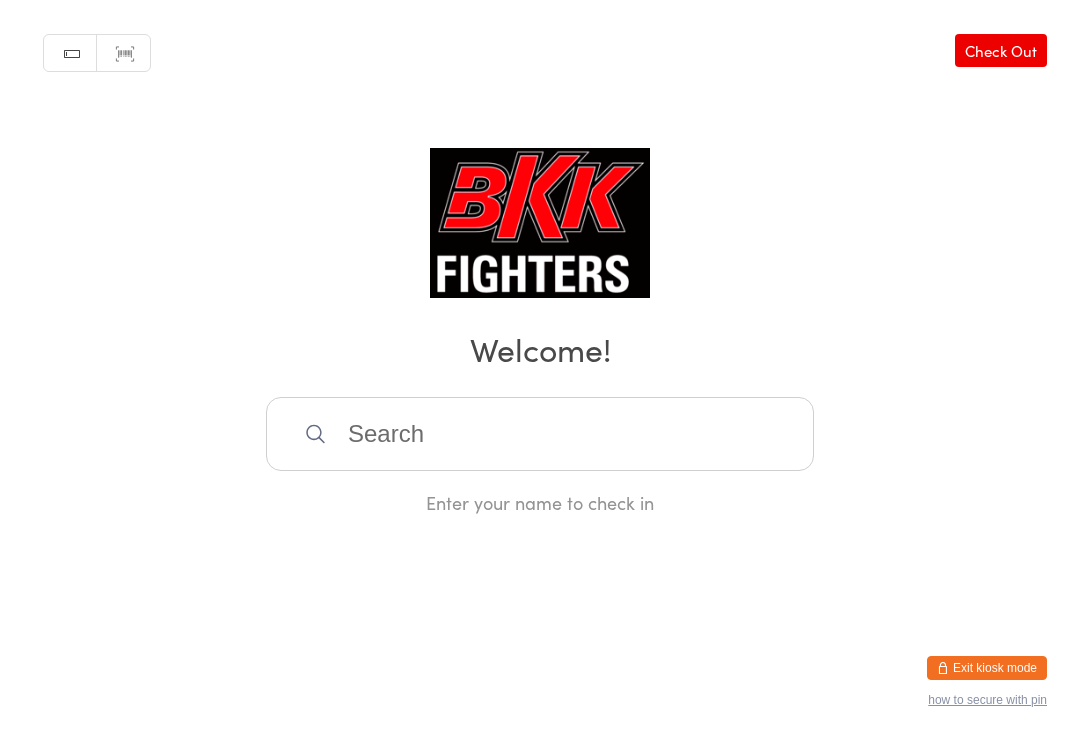 click at bounding box center [540, 434] 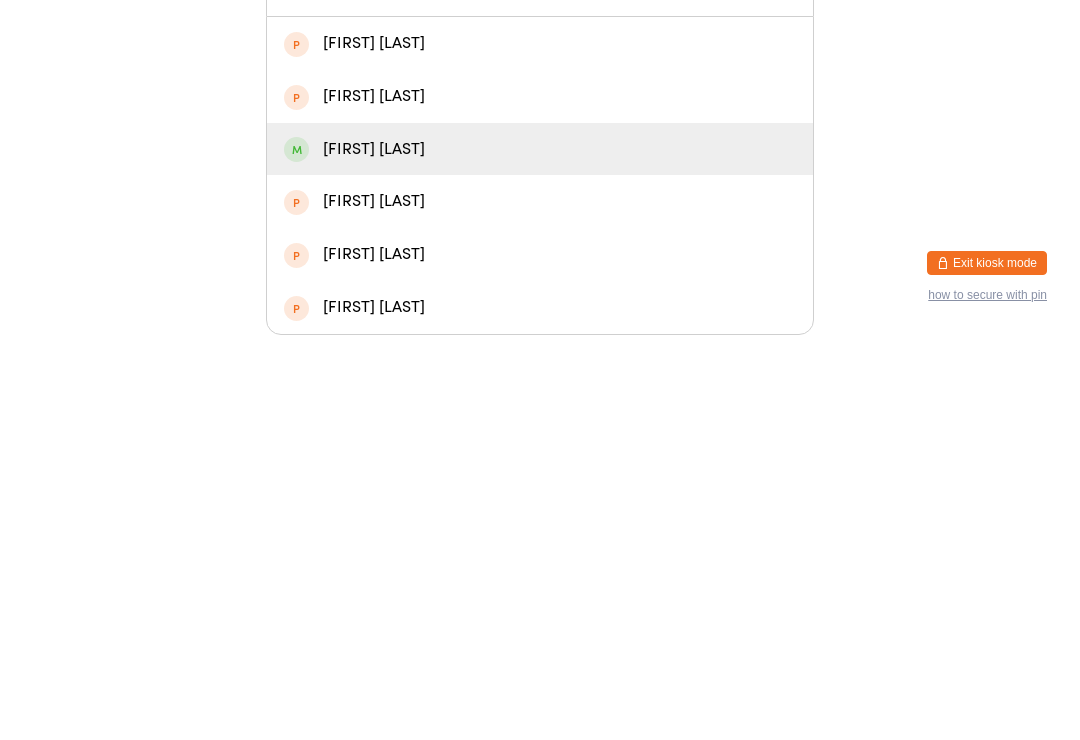 type on "Decl" 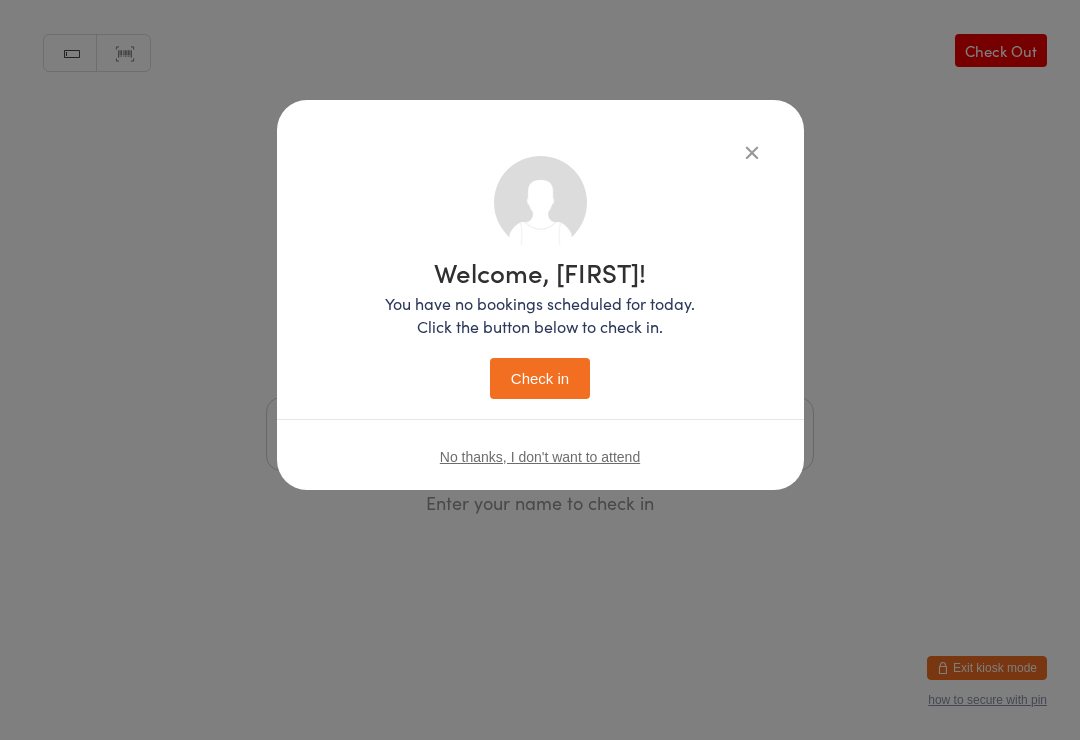 click on "Check in" at bounding box center (540, 378) 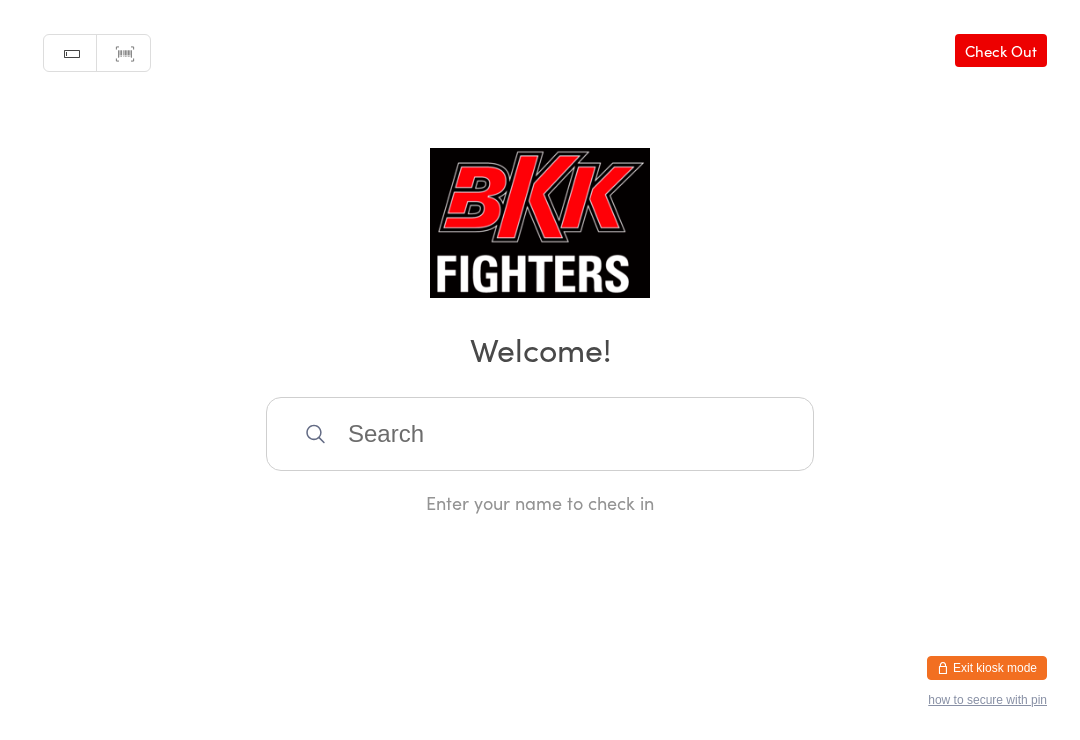 click at bounding box center (540, 434) 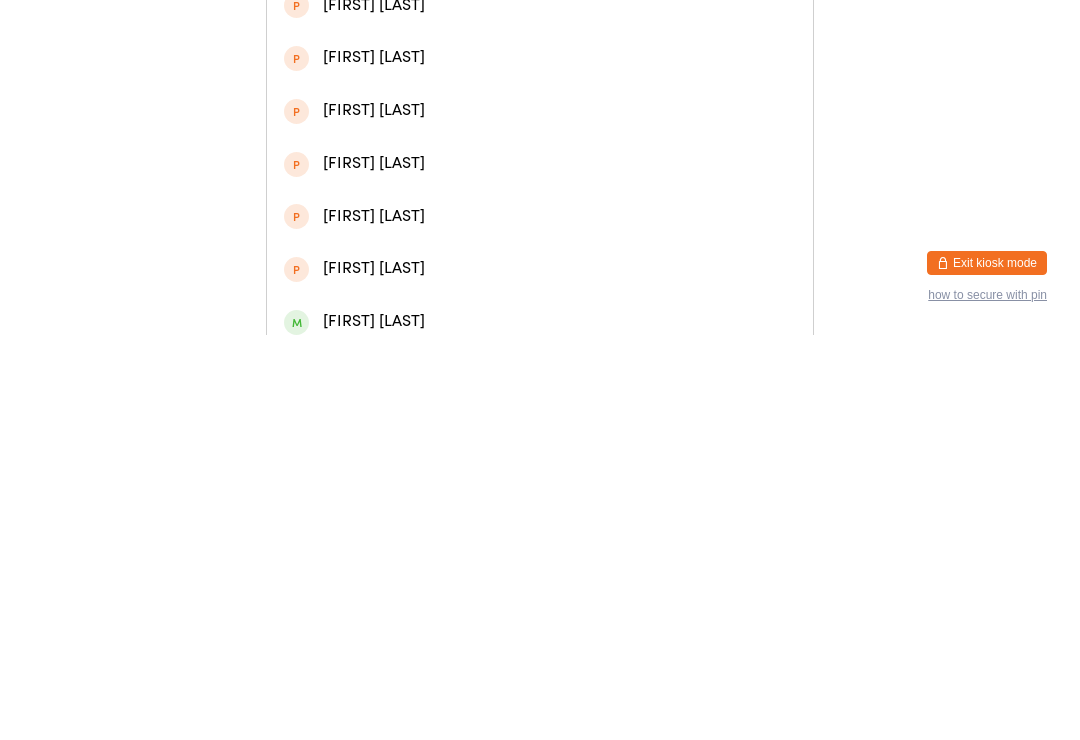 type on "Andreas" 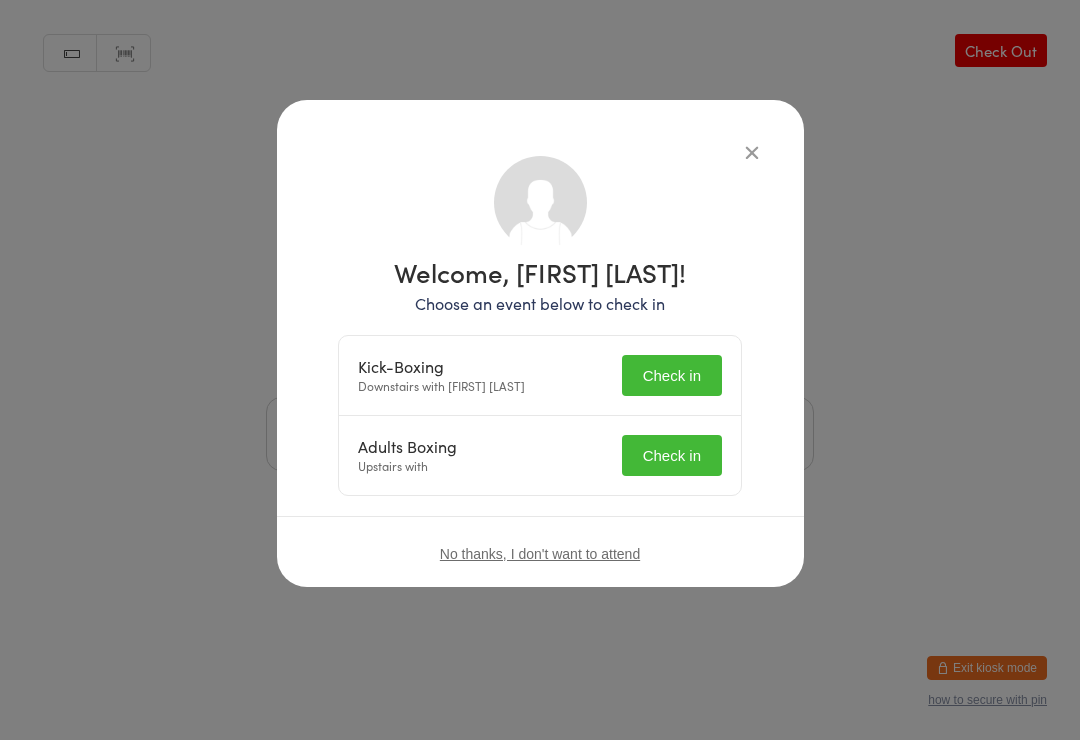 click on "Check in" at bounding box center [672, 375] 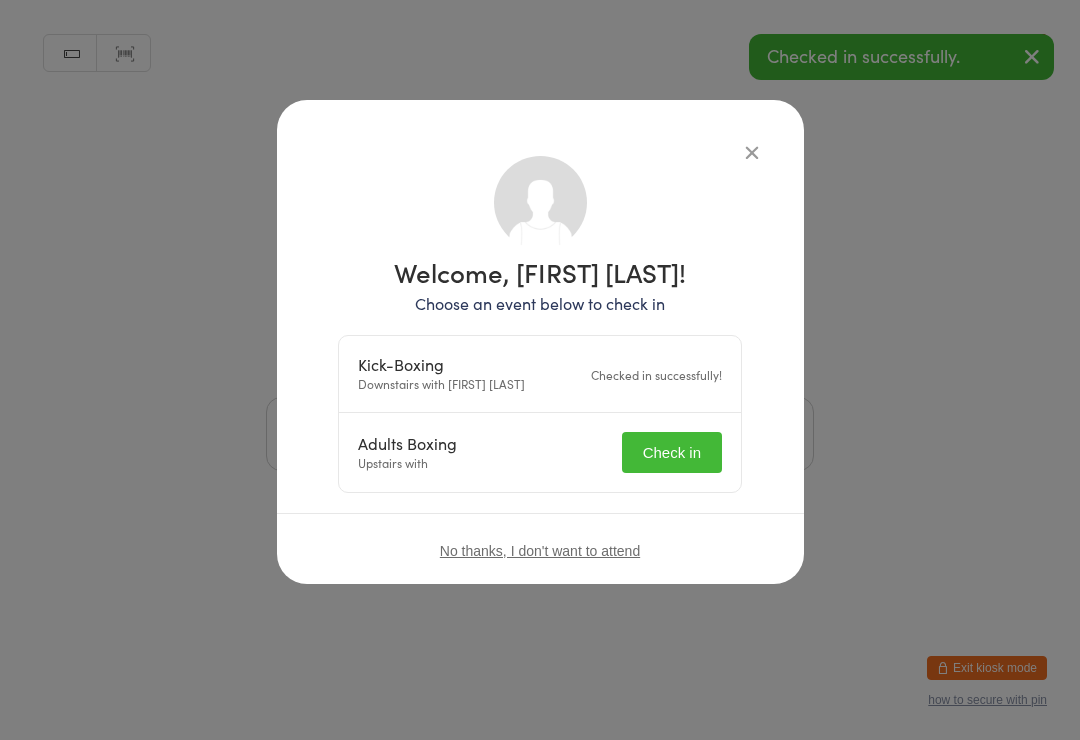 click on "Check in" at bounding box center [672, 452] 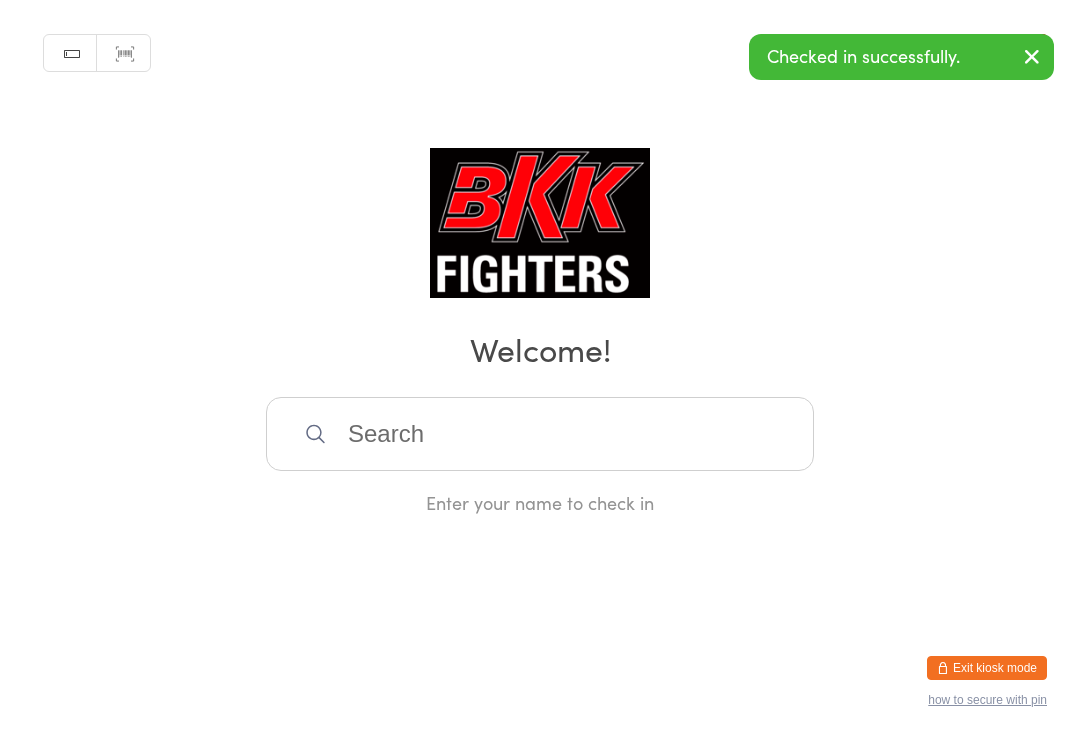 click at bounding box center [540, 434] 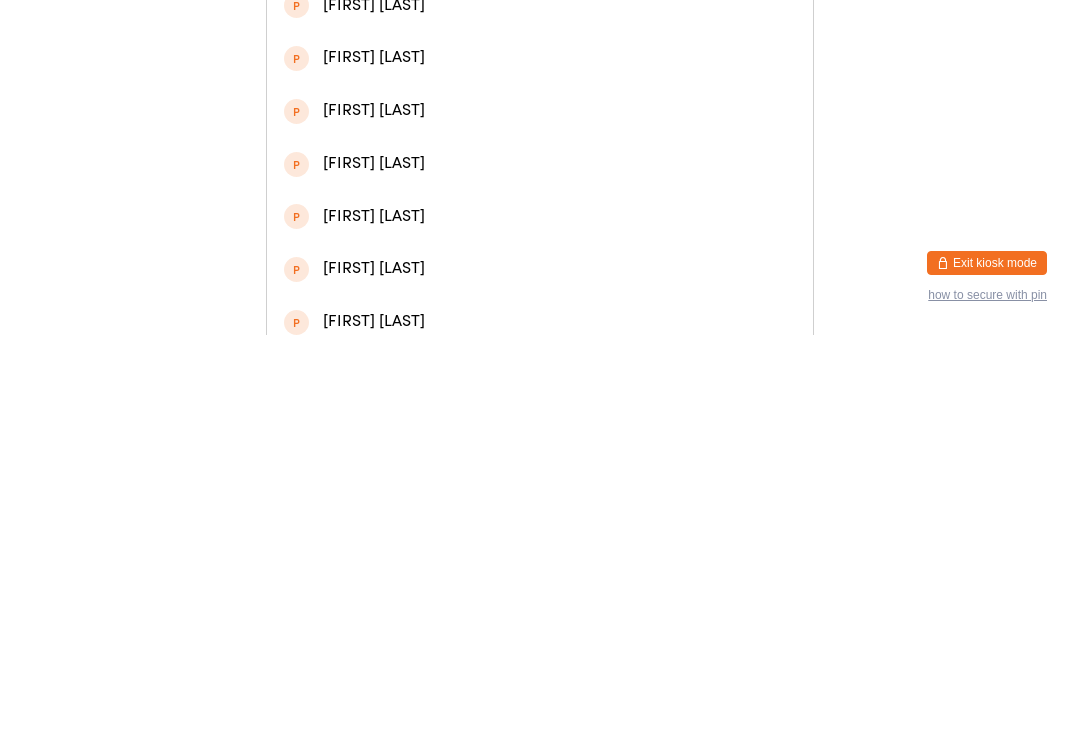 type on "Andreas" 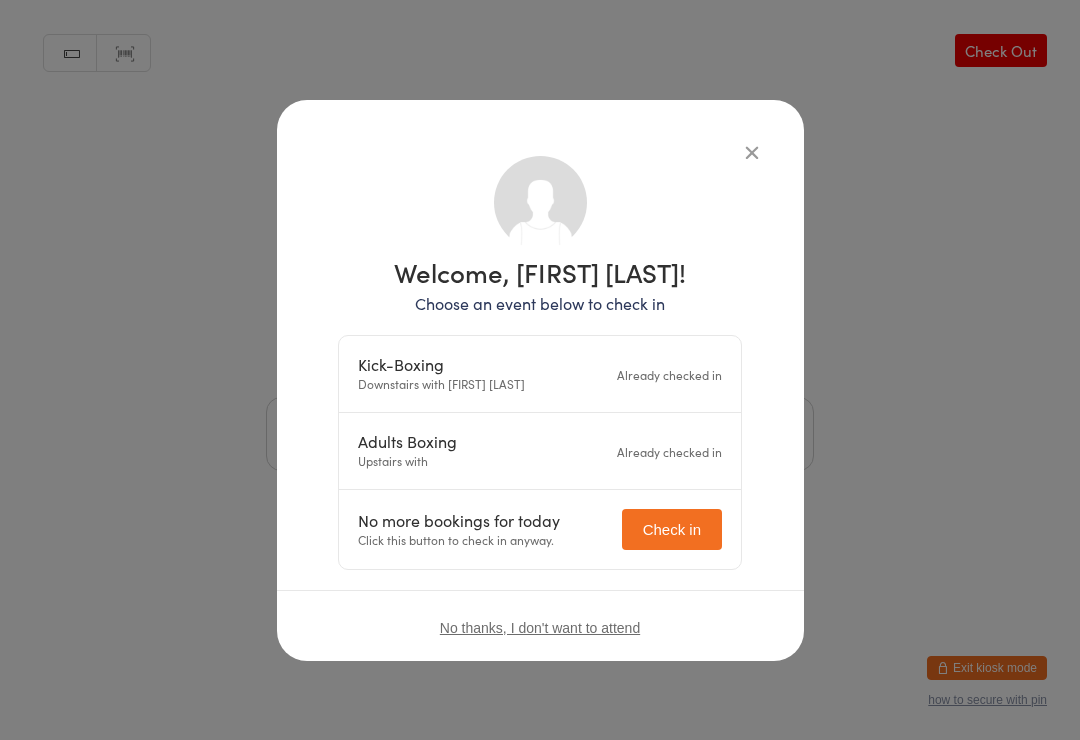 click at bounding box center [752, 152] 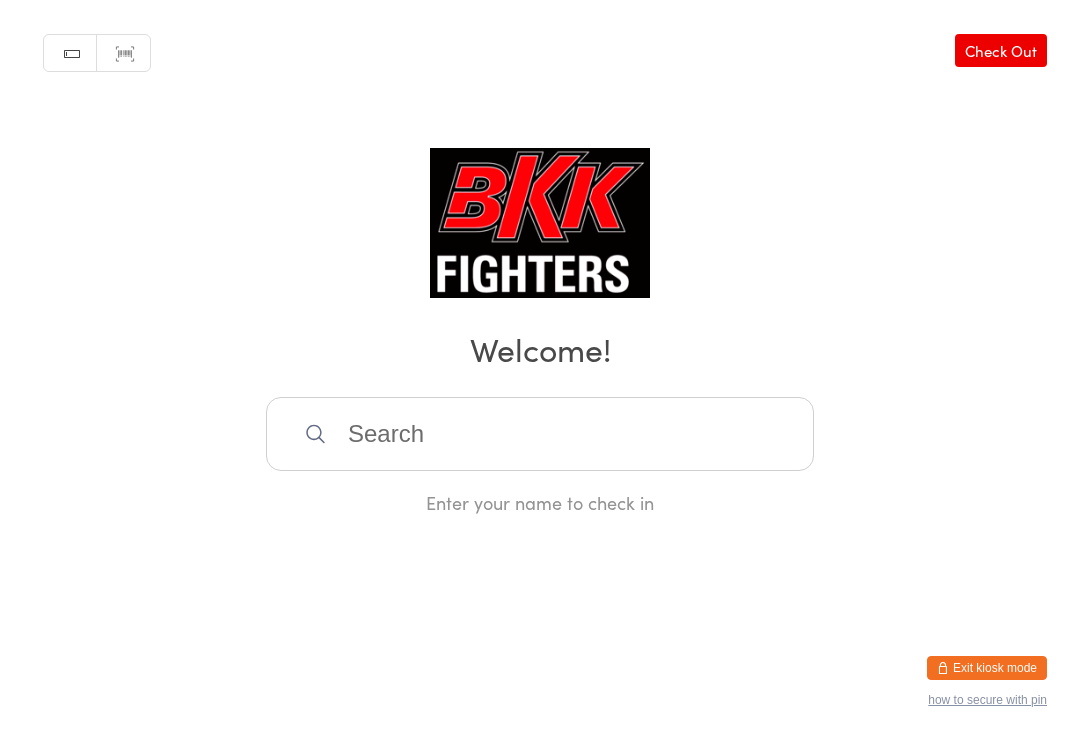 click at bounding box center [540, 434] 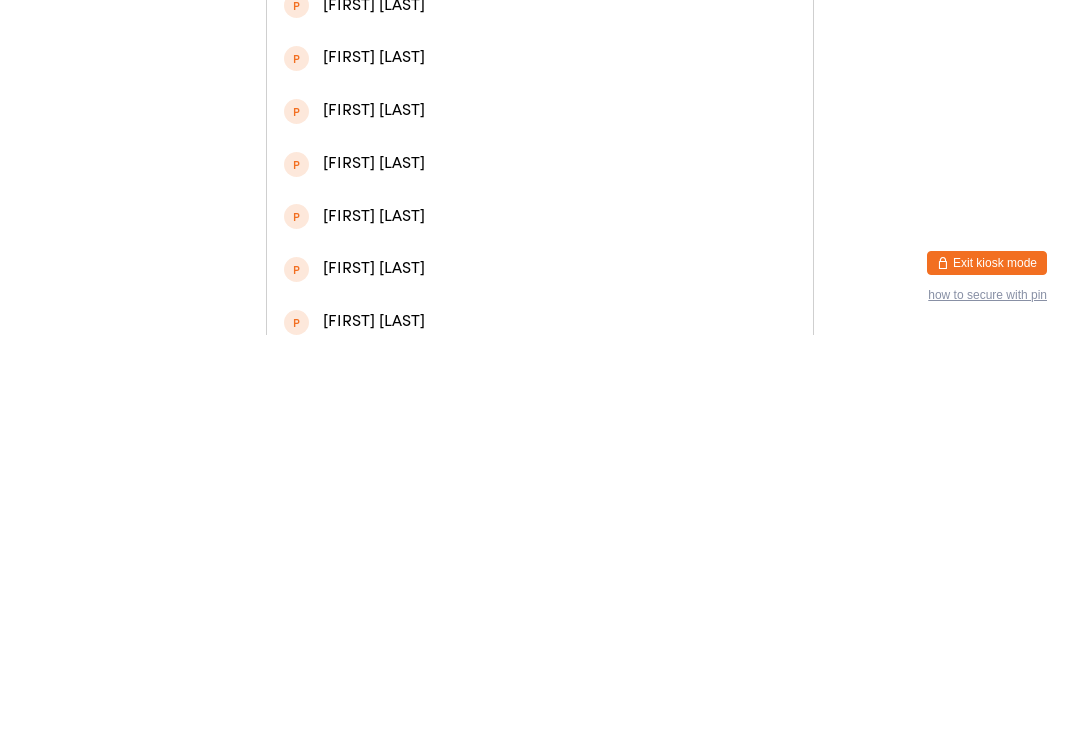 type on "Samant" 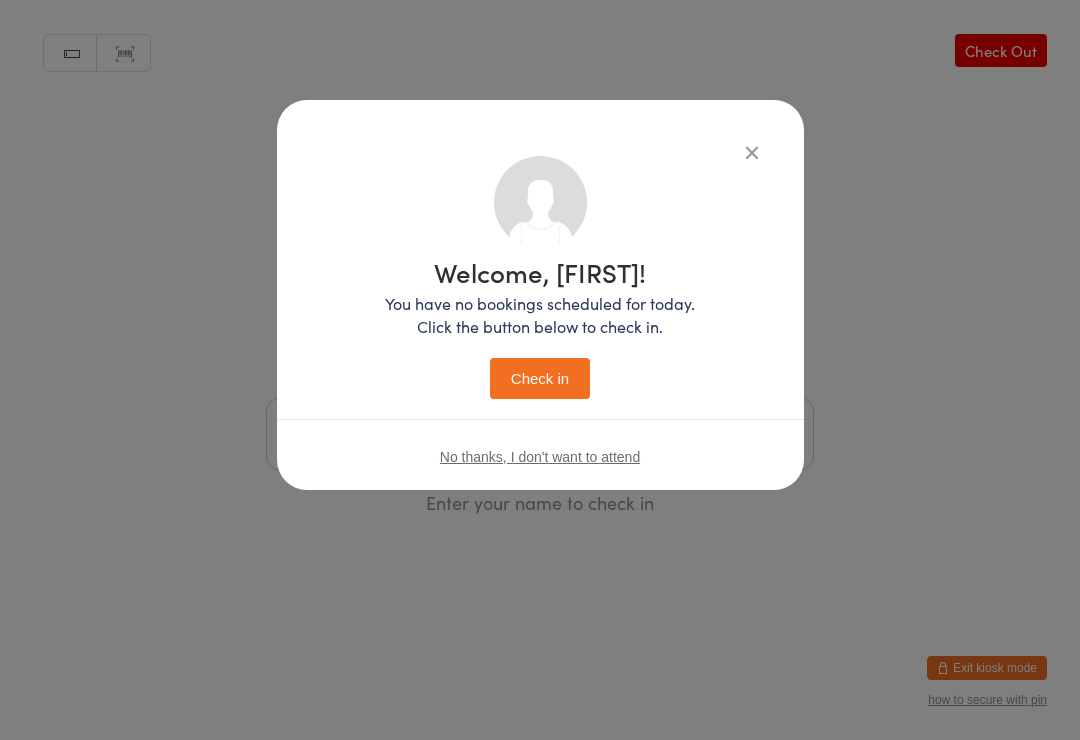 click on "Check in" at bounding box center [540, 378] 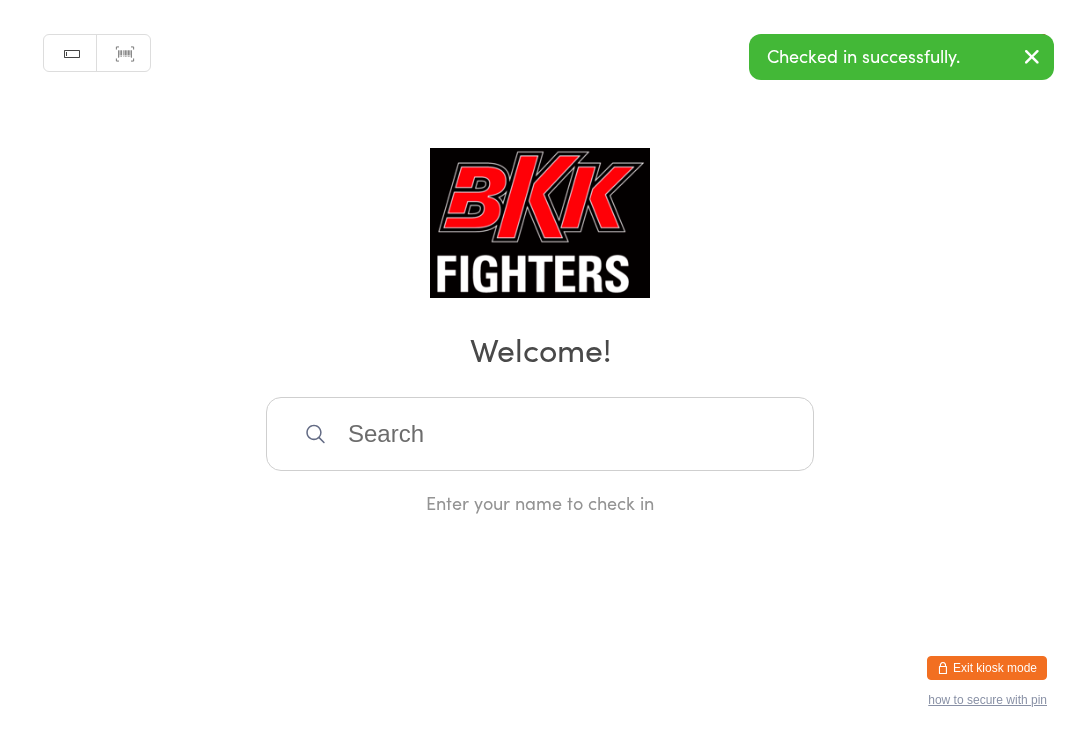 click at bounding box center (540, 434) 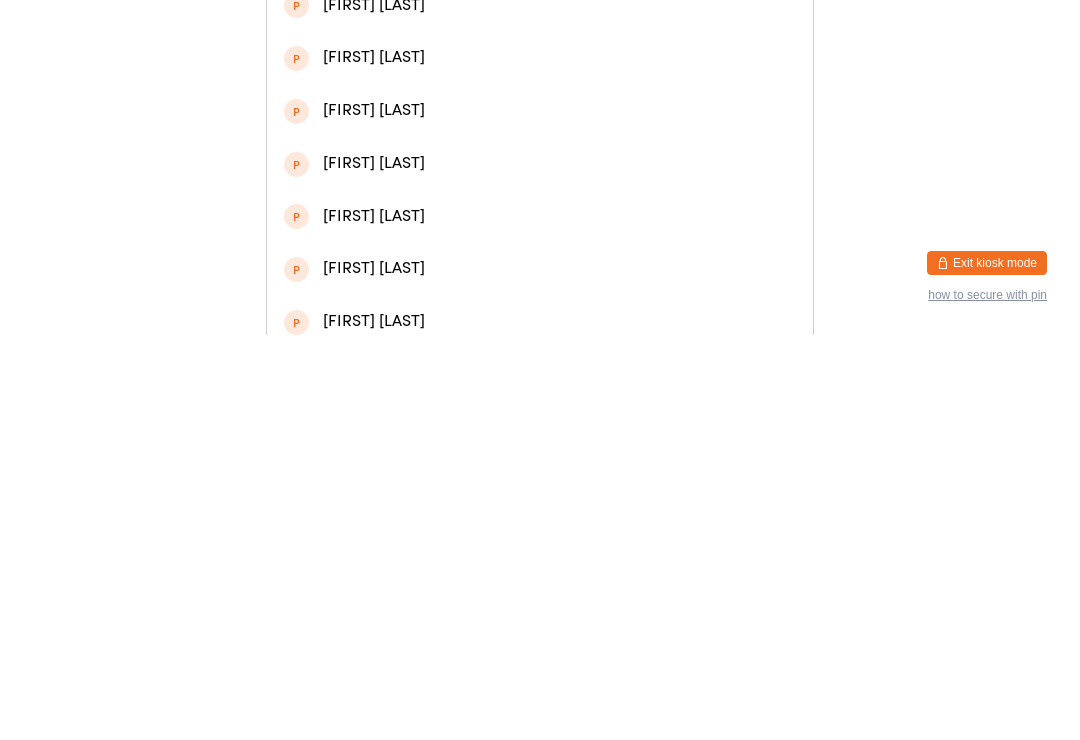 type on "Jake ha" 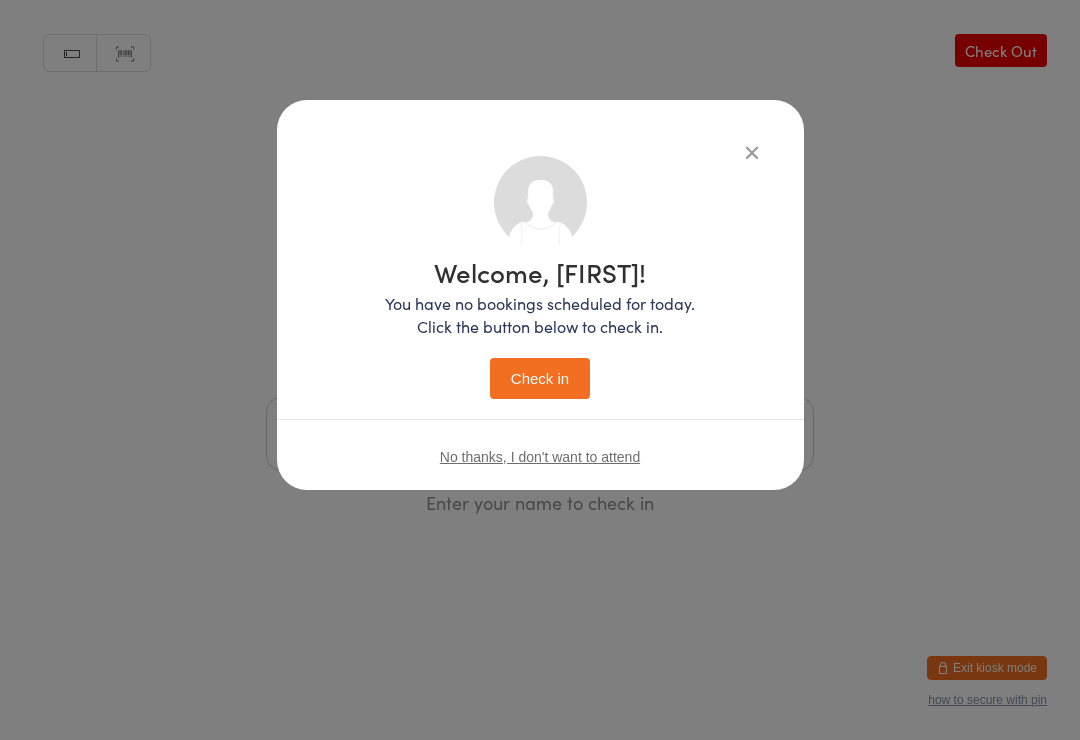 click on "Check in" at bounding box center [540, 378] 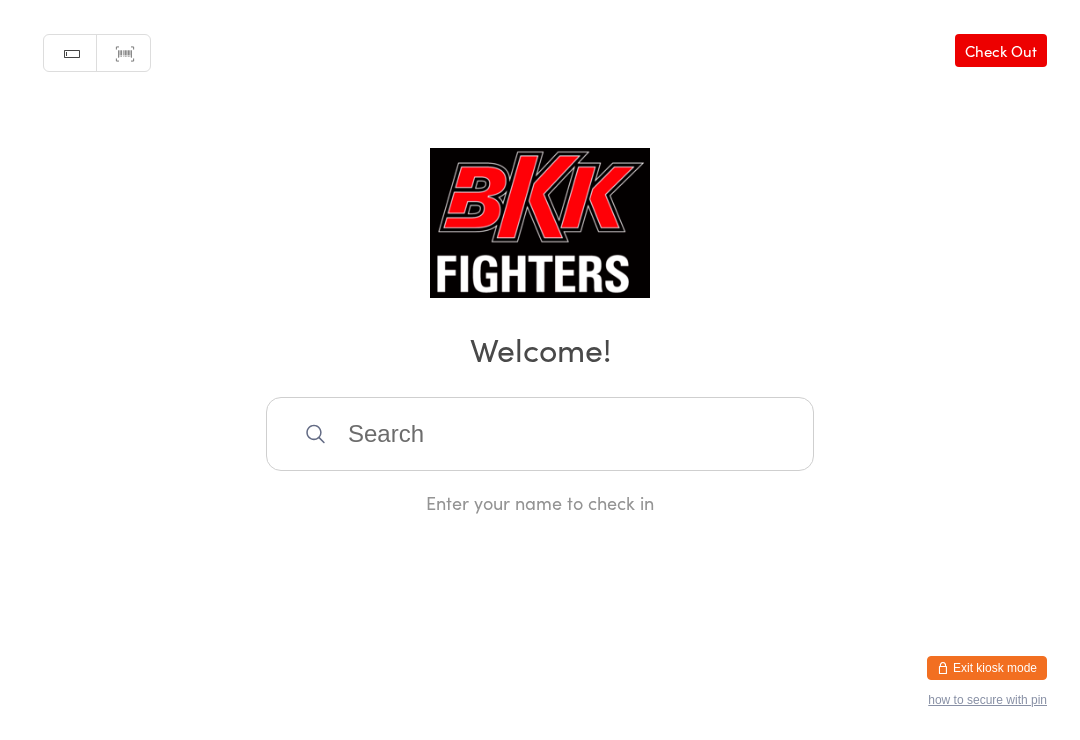 click at bounding box center [540, 434] 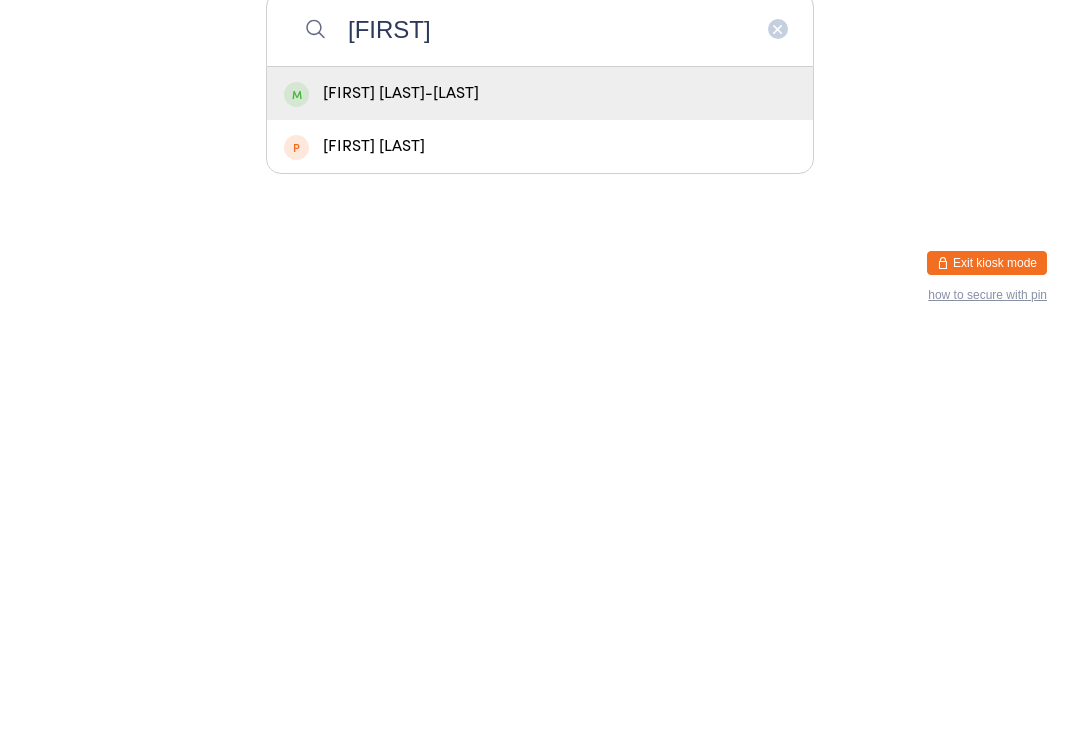 type on "Felicity" 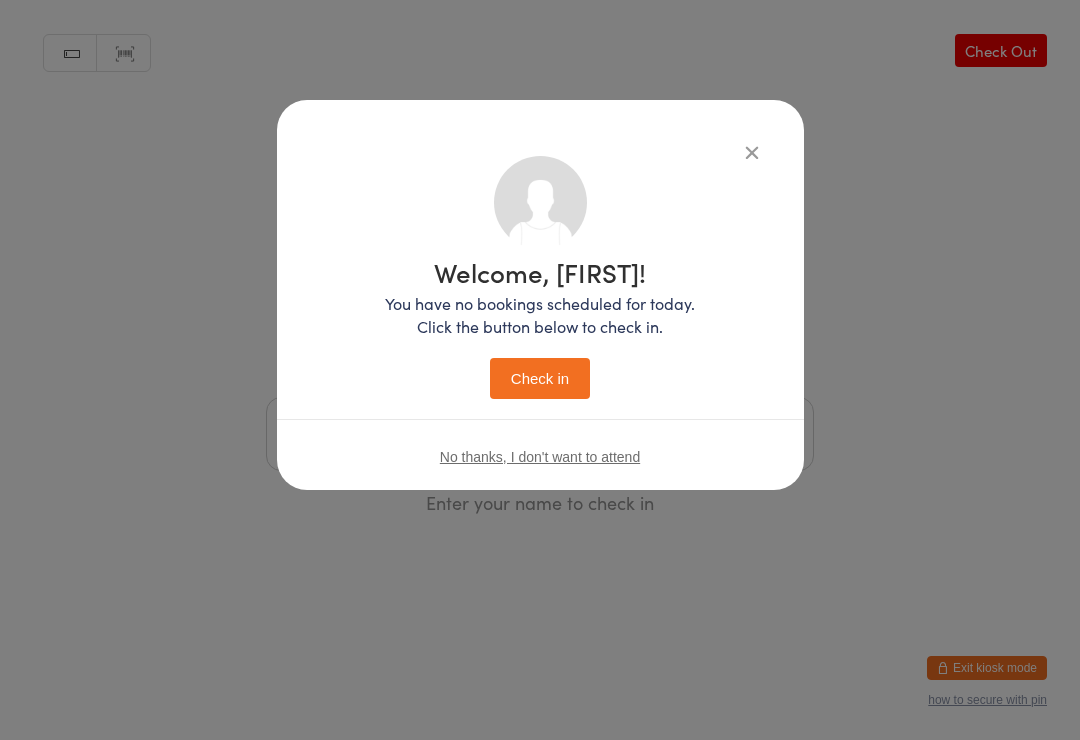 click on "Check in" at bounding box center [540, 378] 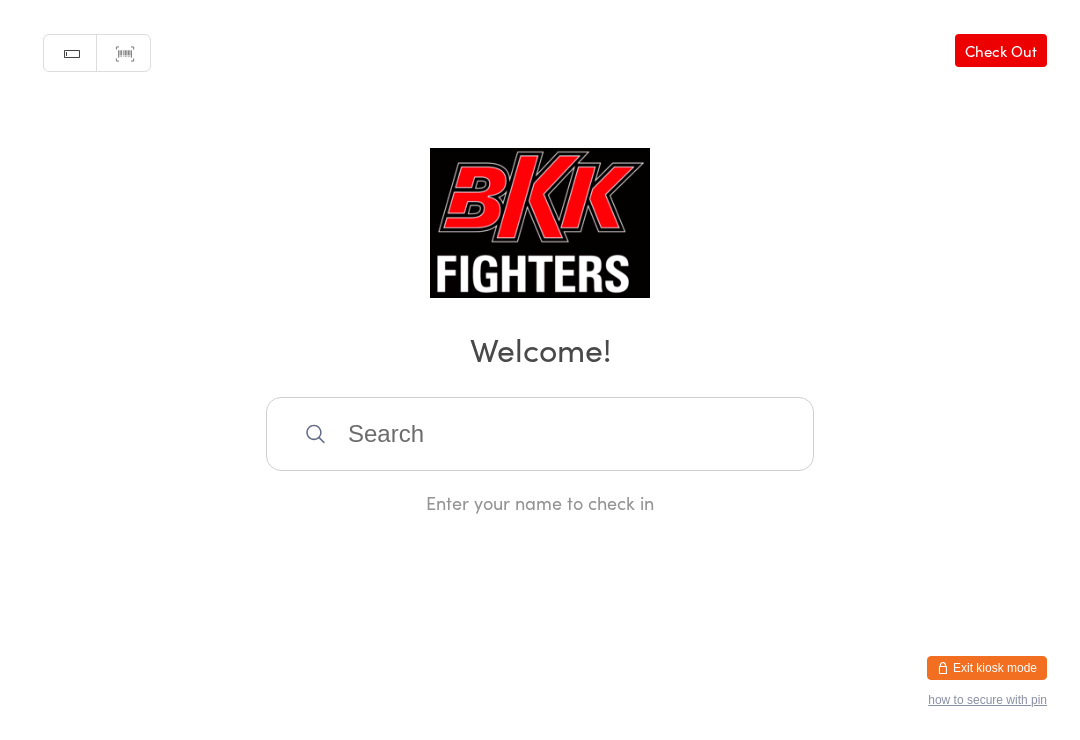 click at bounding box center [540, 434] 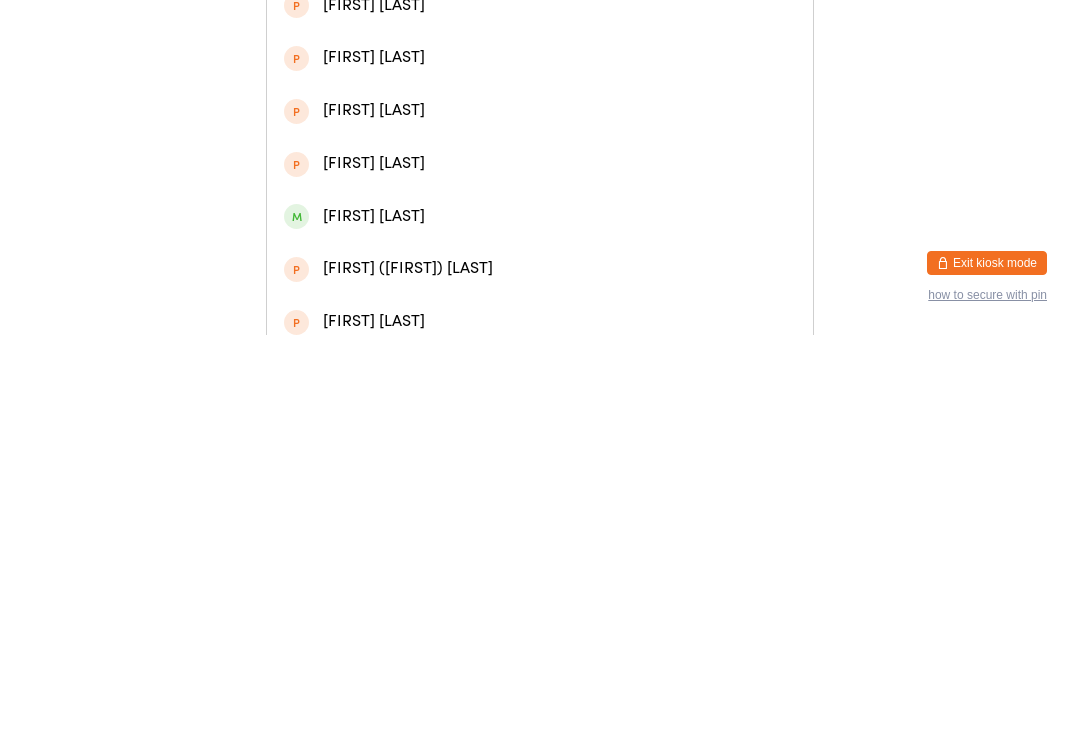 type on "Bail" 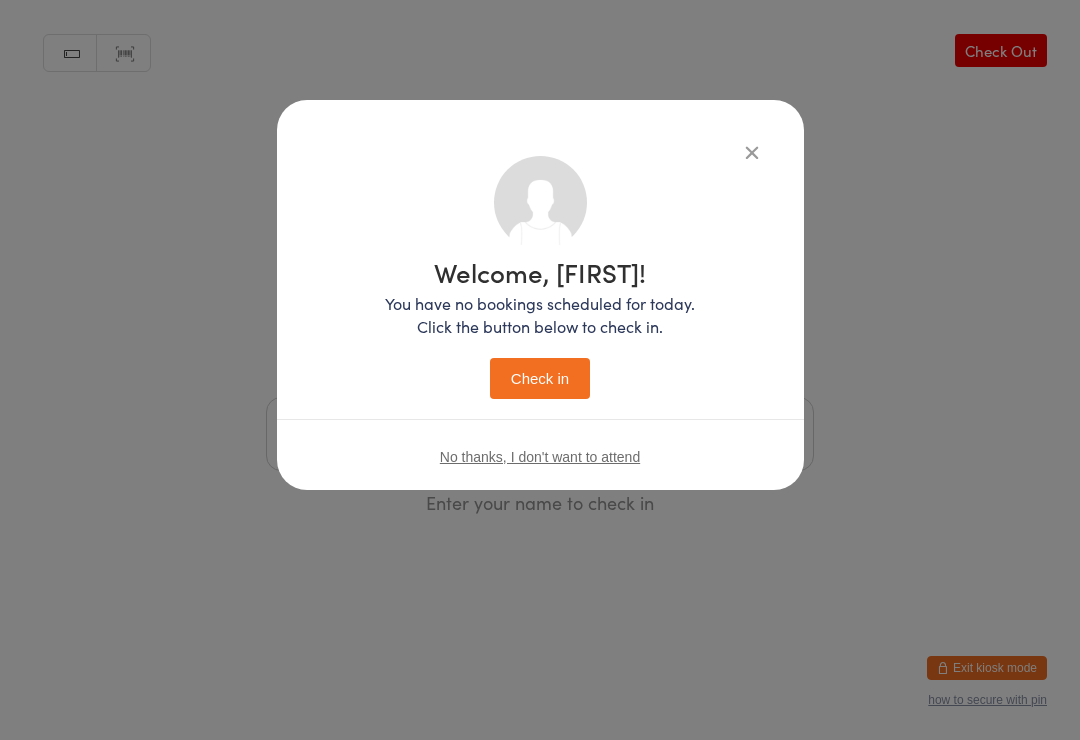 click on "Check in" at bounding box center (540, 378) 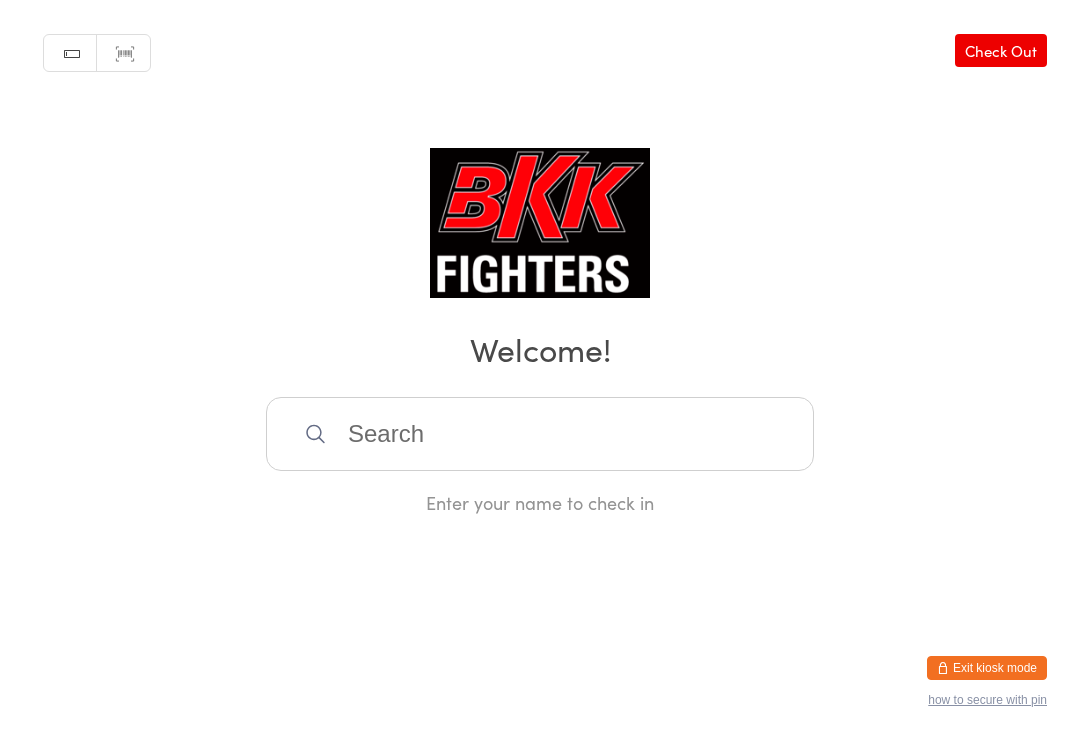 click at bounding box center (540, 434) 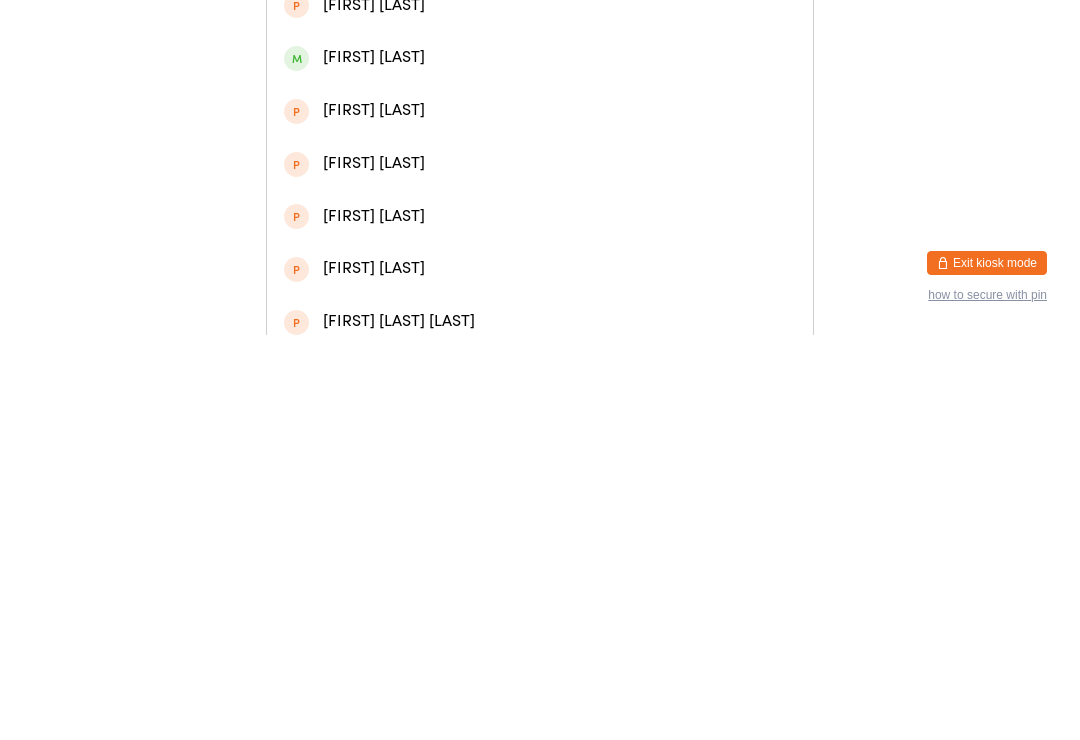 type on "Charlie gold" 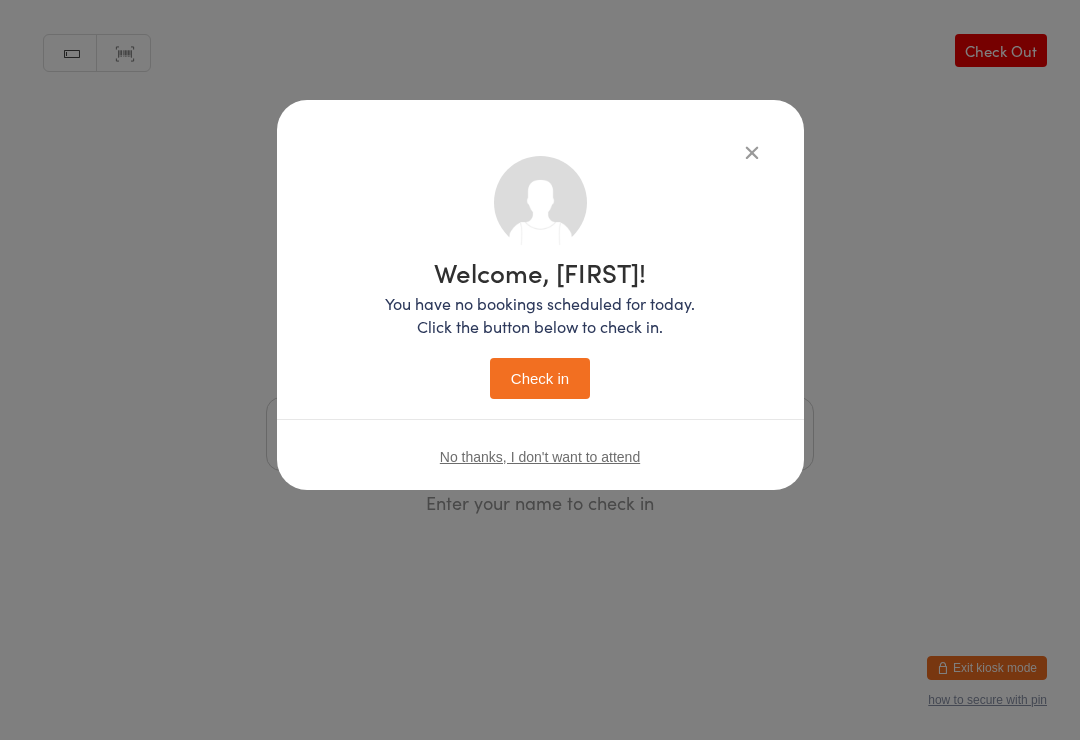 click on "Check in" at bounding box center (540, 378) 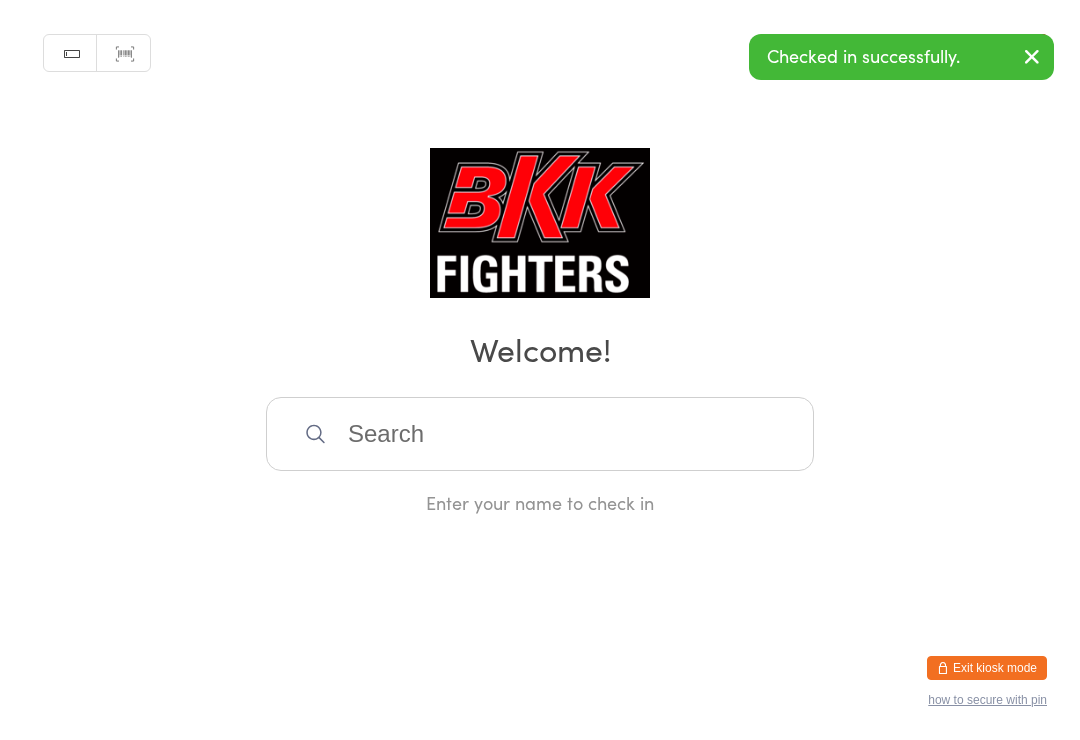 click on "Manual search Scanner input Check Out Welcome! Enter your name to check in" at bounding box center [540, 257] 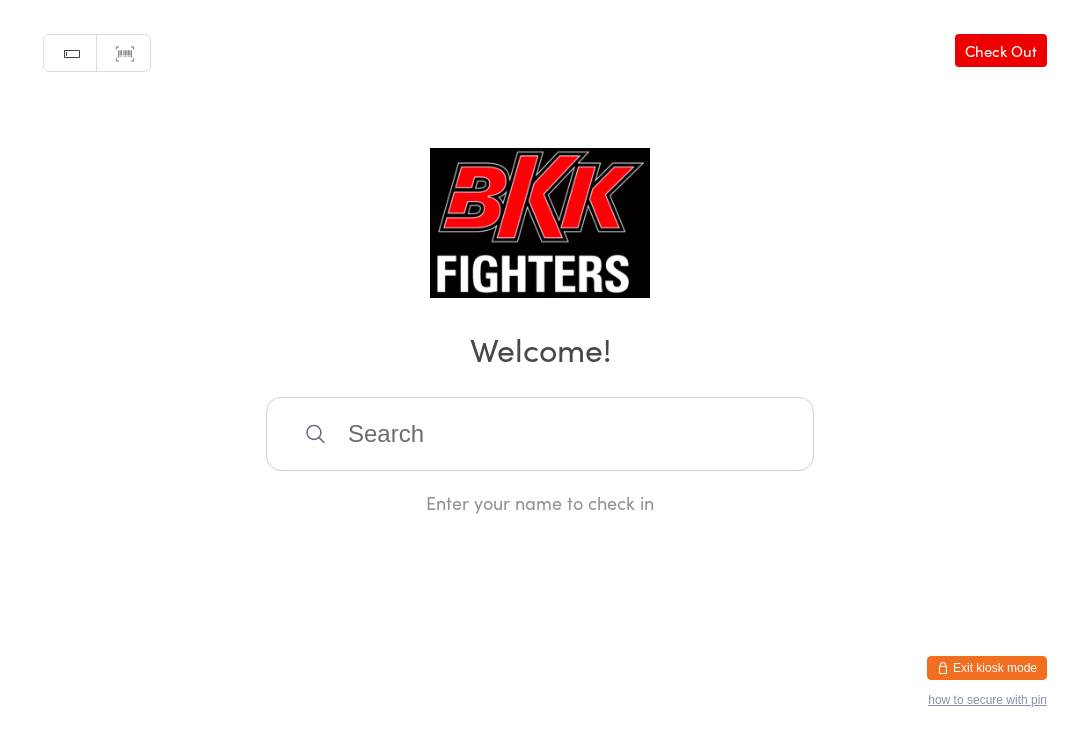 click at bounding box center [540, 434] 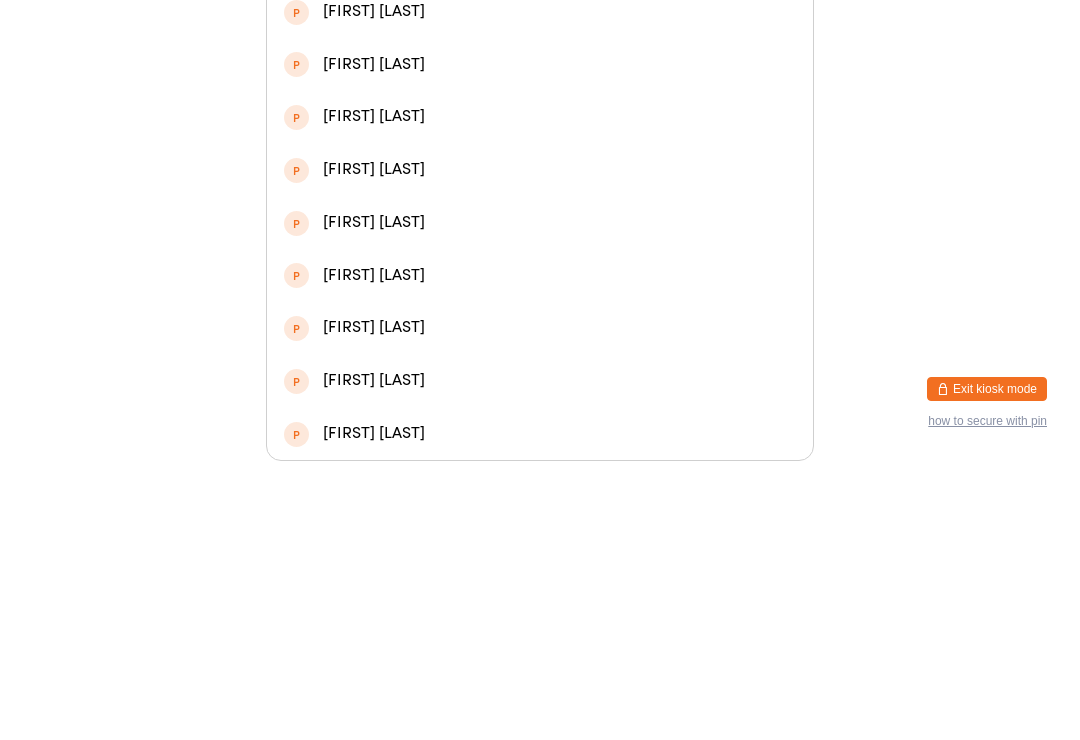 type on "Monica" 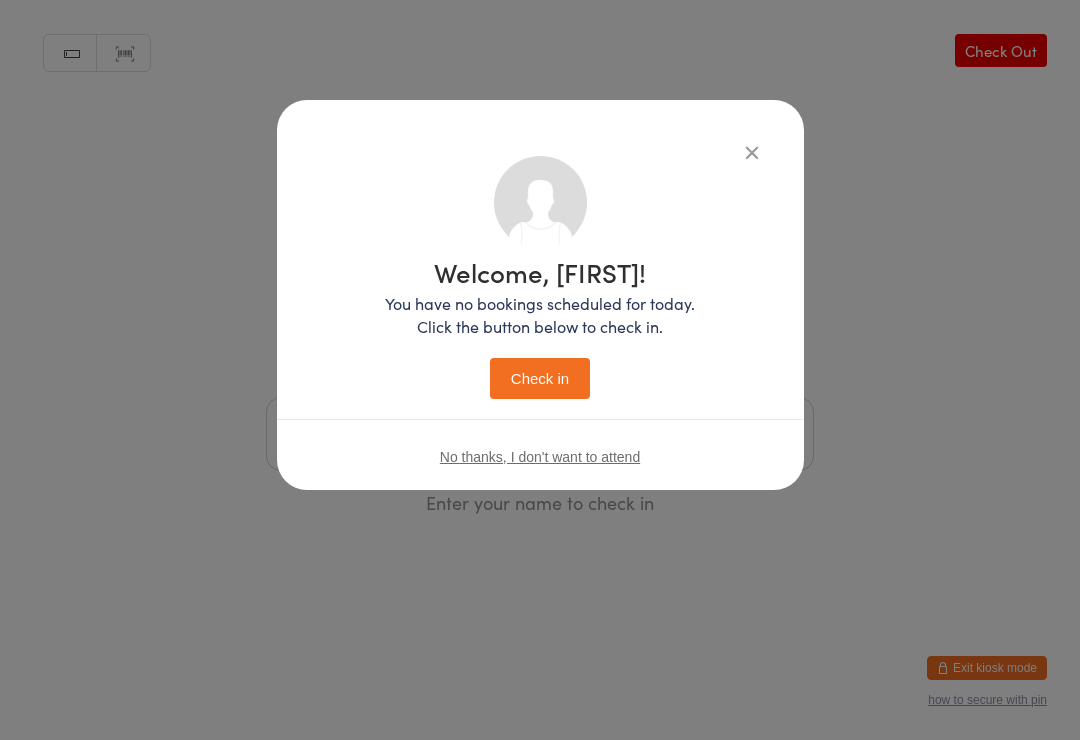 click on "Check in" at bounding box center (540, 378) 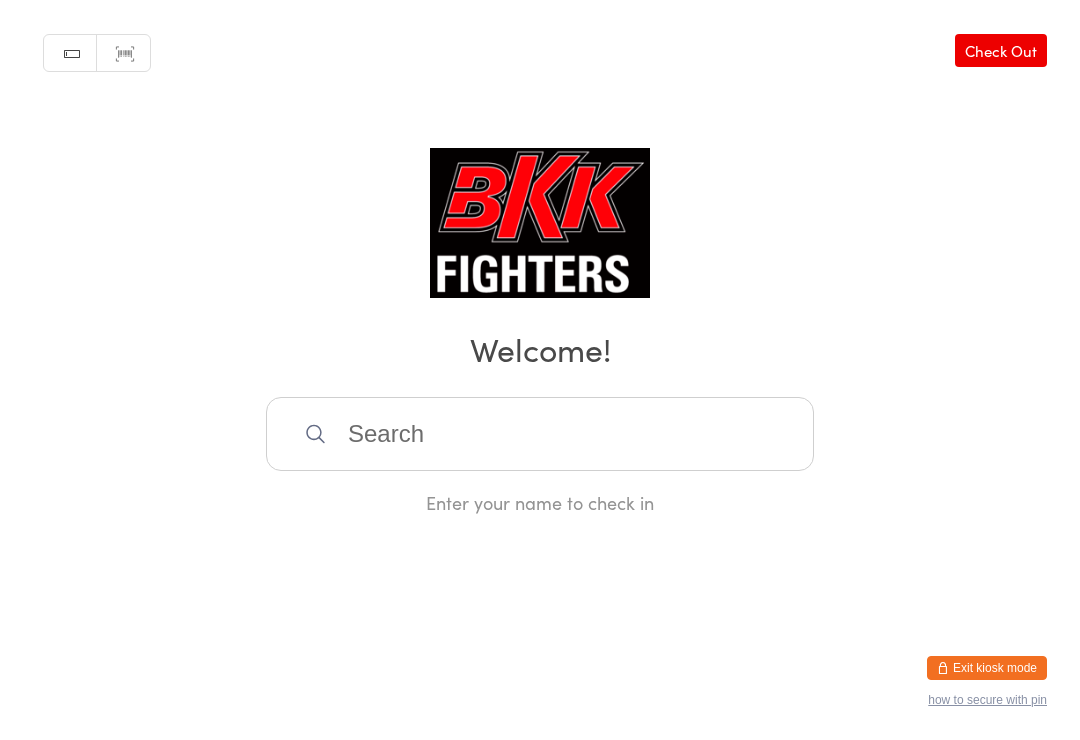 click at bounding box center [540, 434] 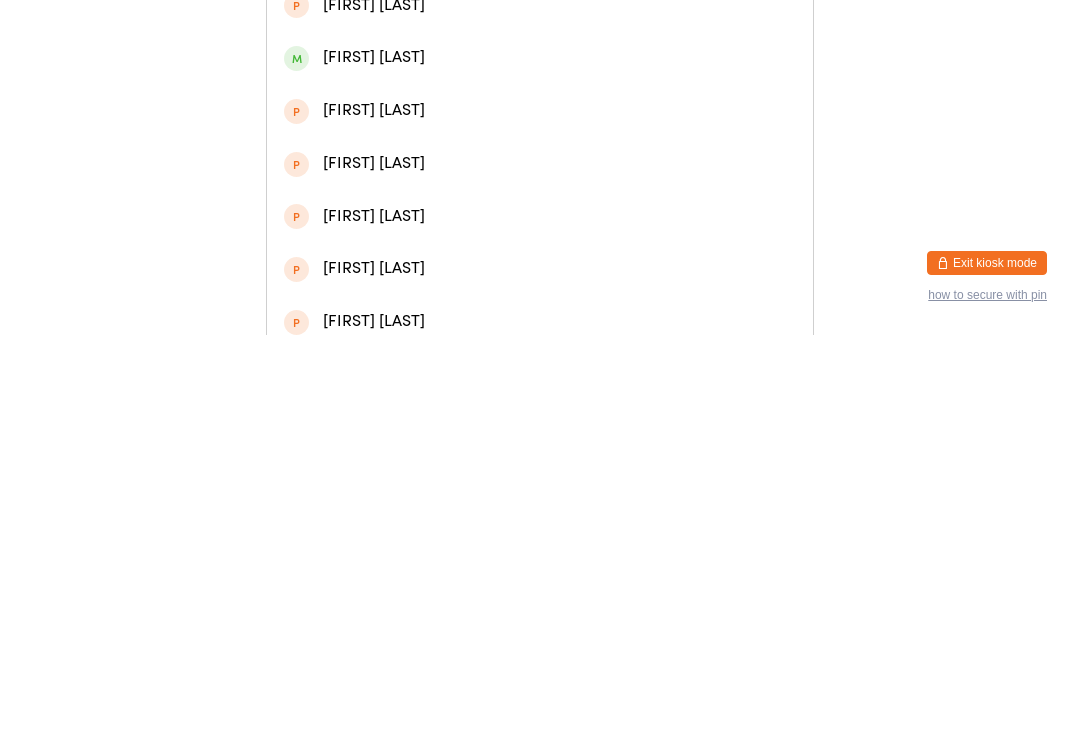 type on "Alexandra her" 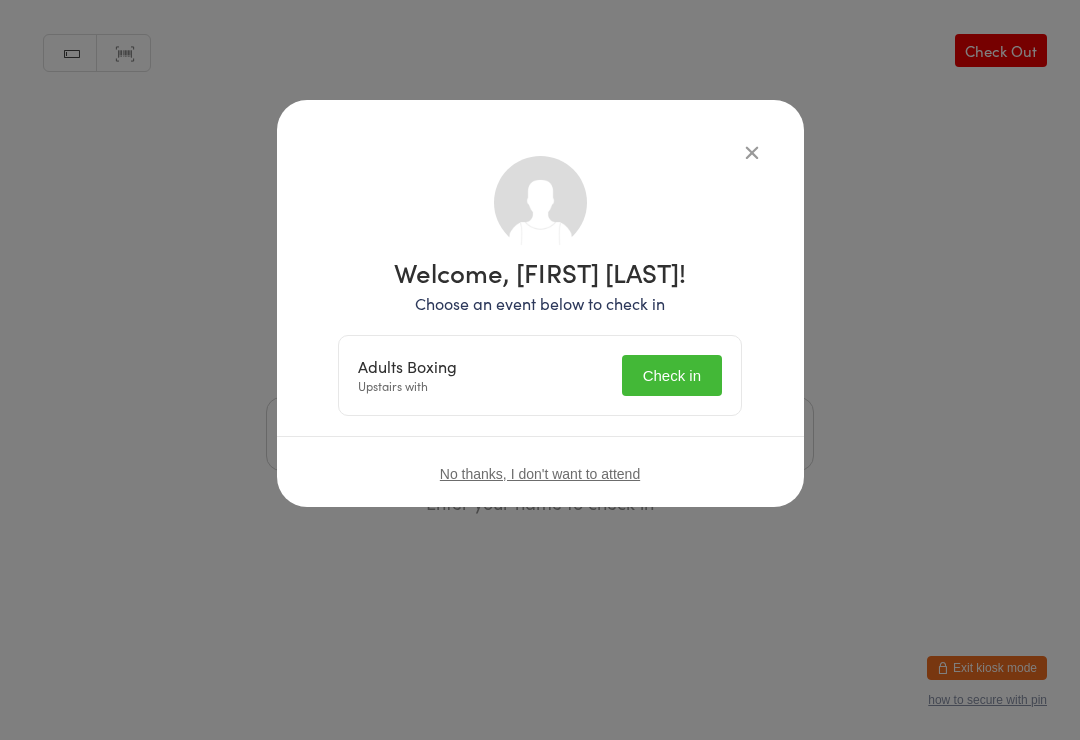 click on "Check in" at bounding box center [672, 375] 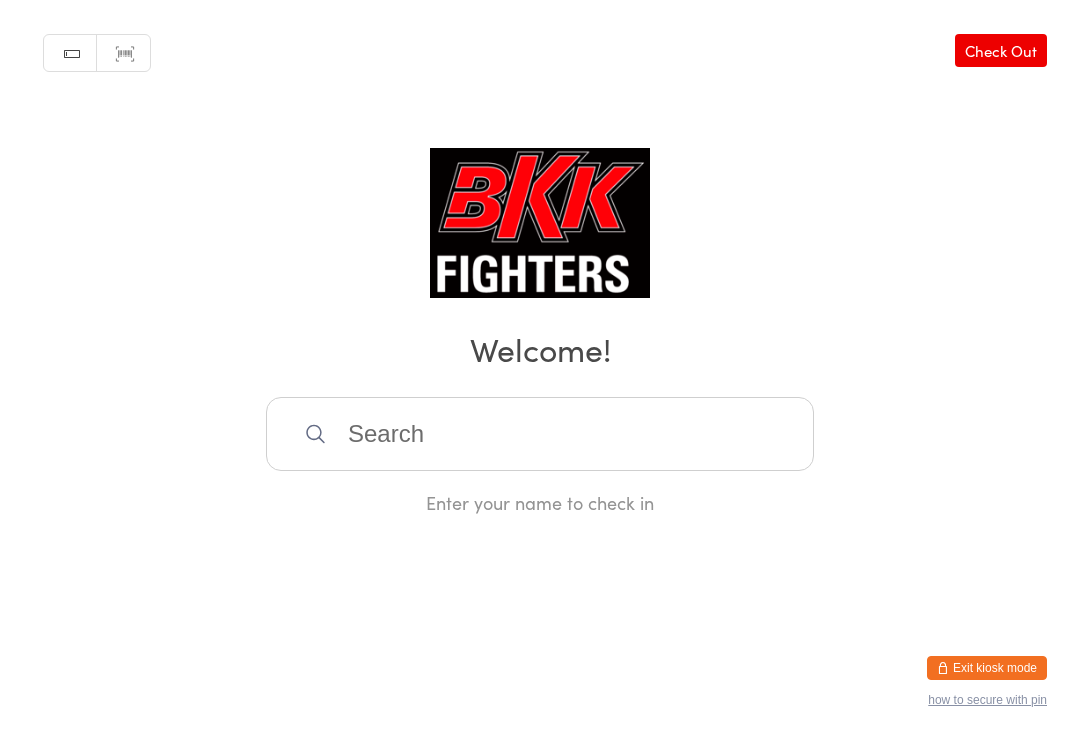 click at bounding box center (540, 434) 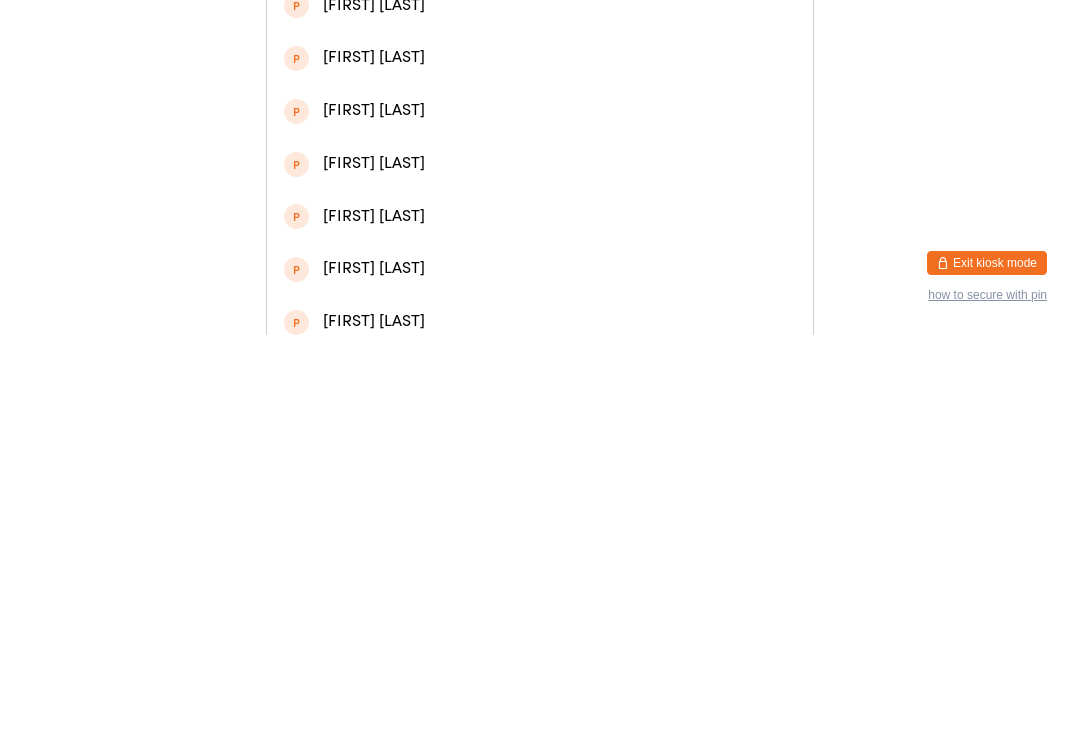 type on "Brad" 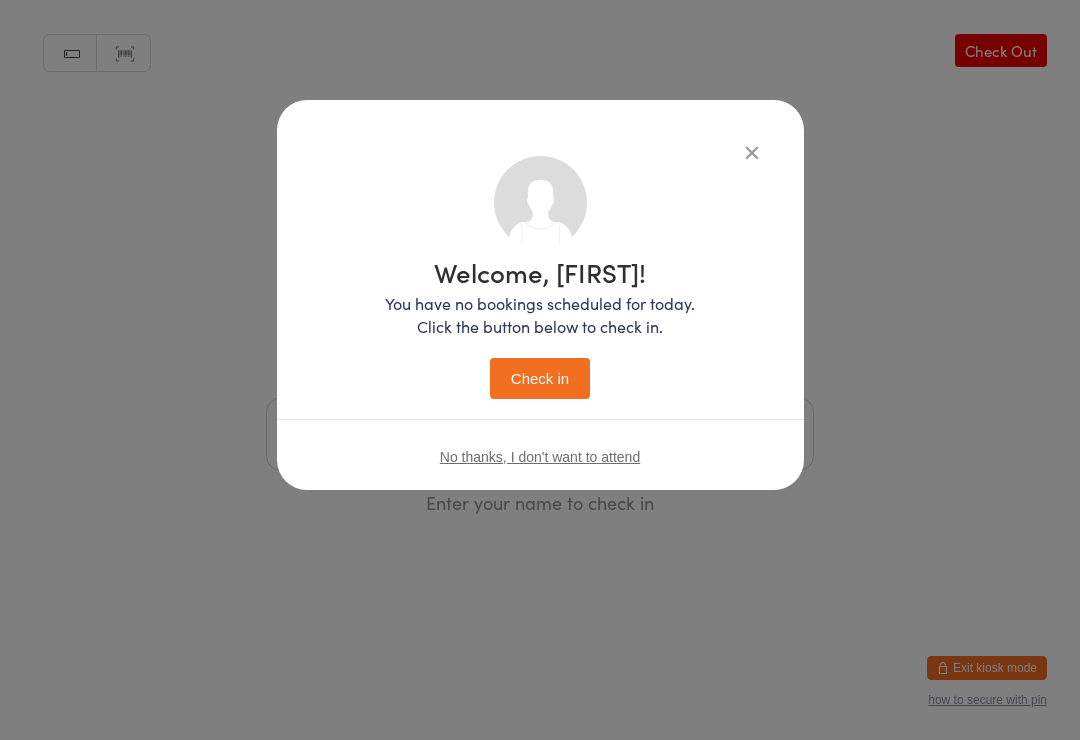 click at bounding box center [752, 152] 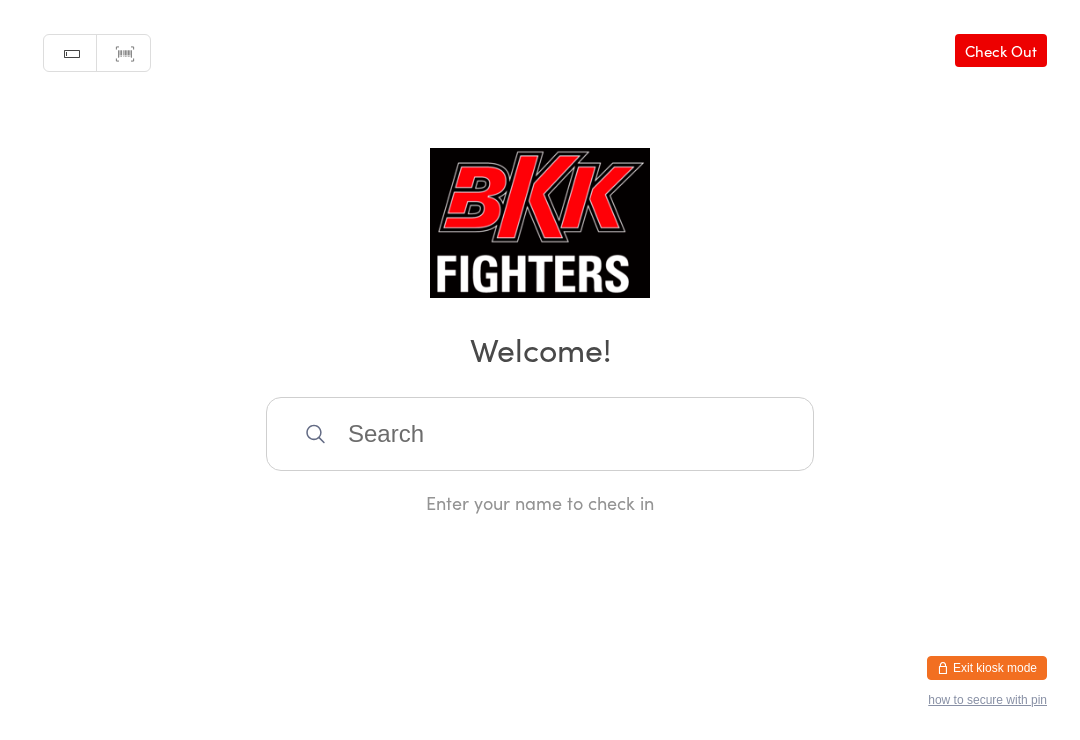 click at bounding box center [540, 434] 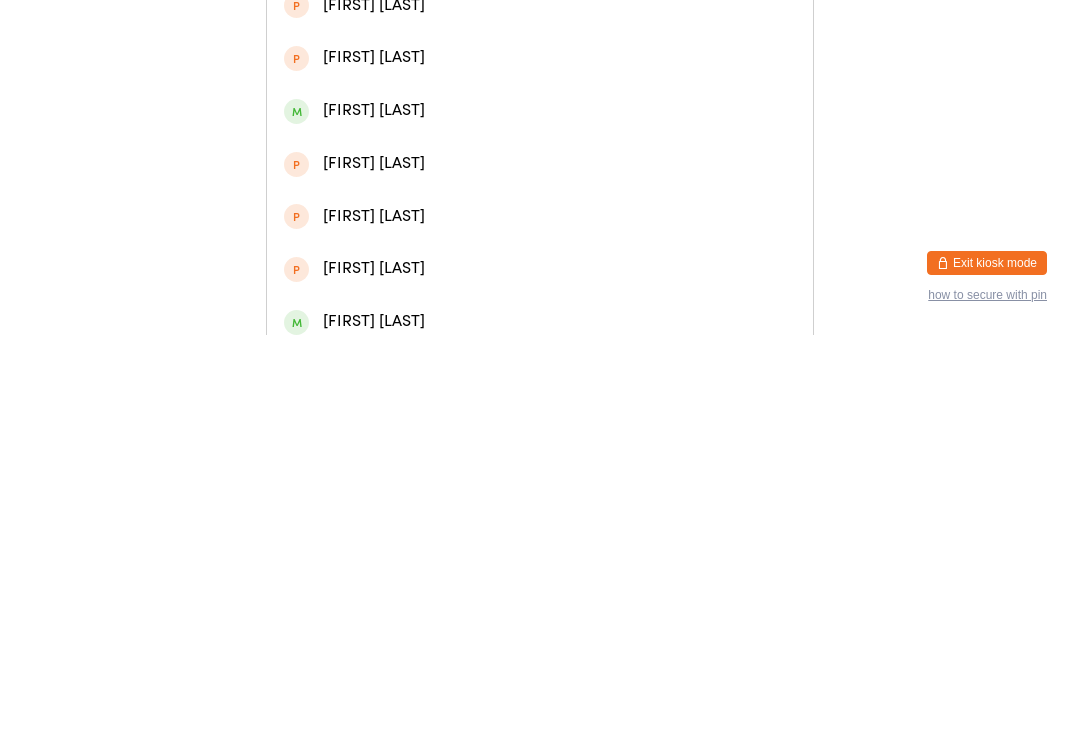 type on "Christi" 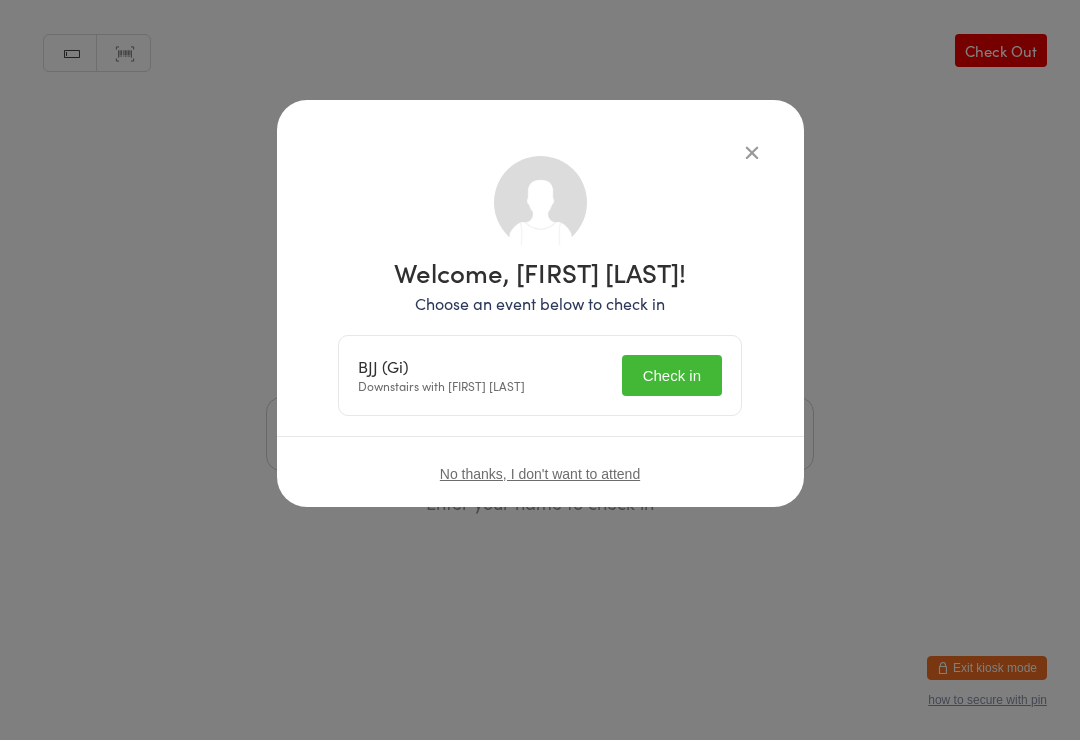 click on "Check in" at bounding box center (672, 375) 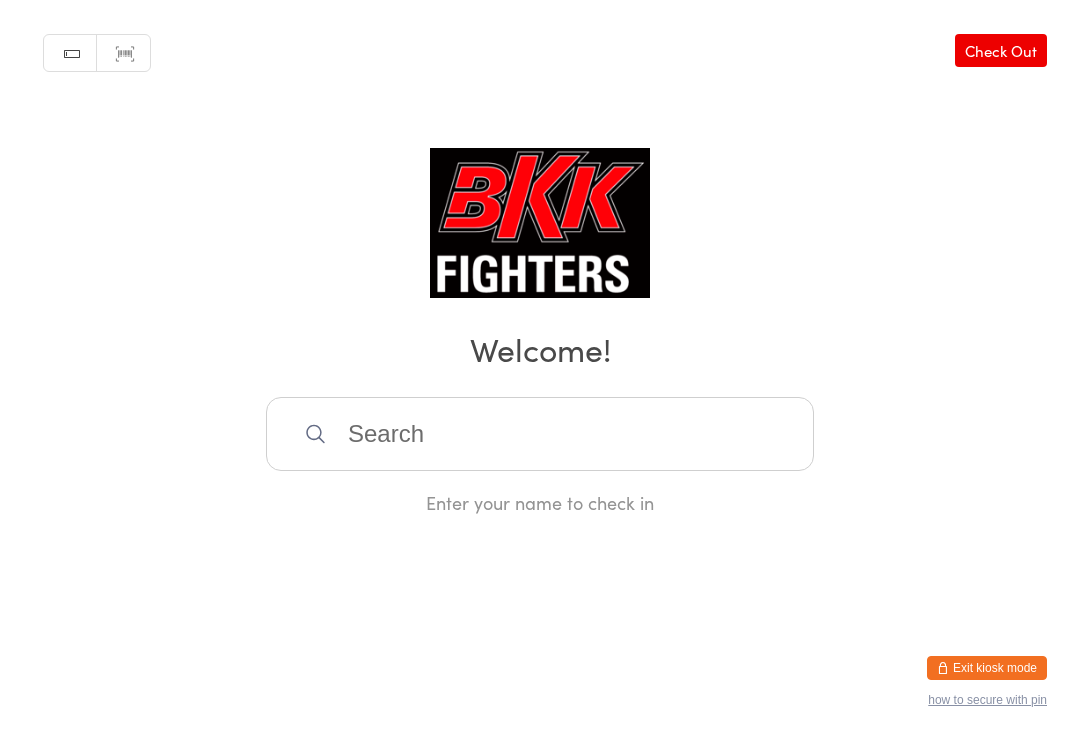 click at bounding box center [540, 434] 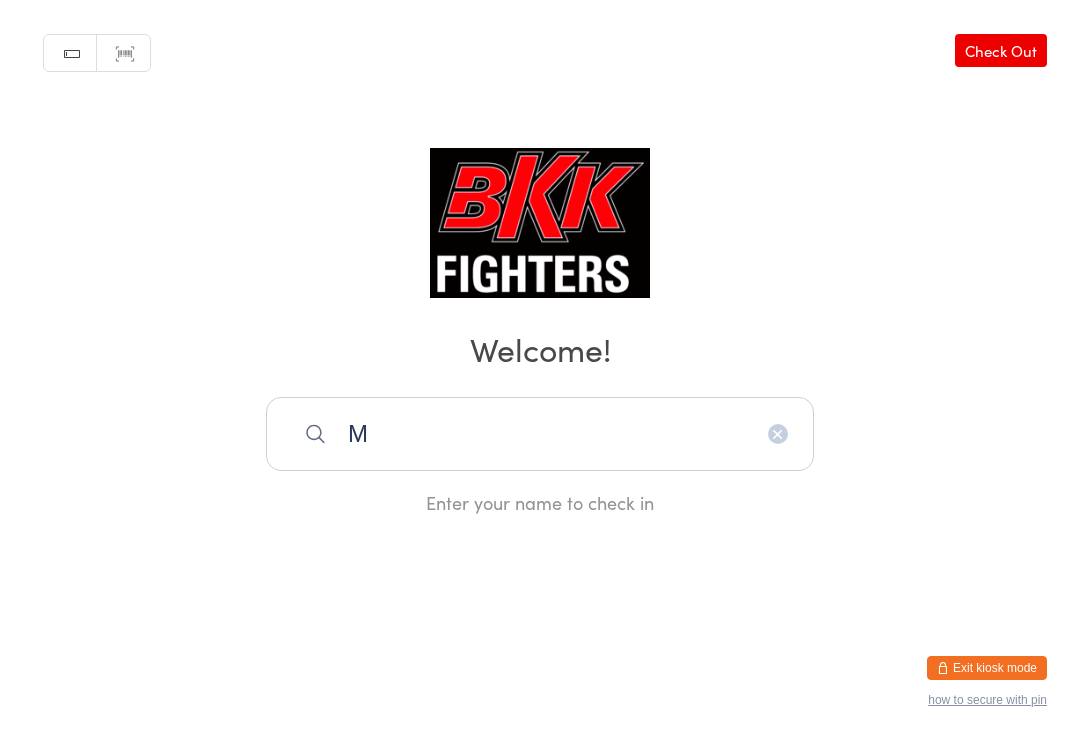 click on "M" at bounding box center [540, 434] 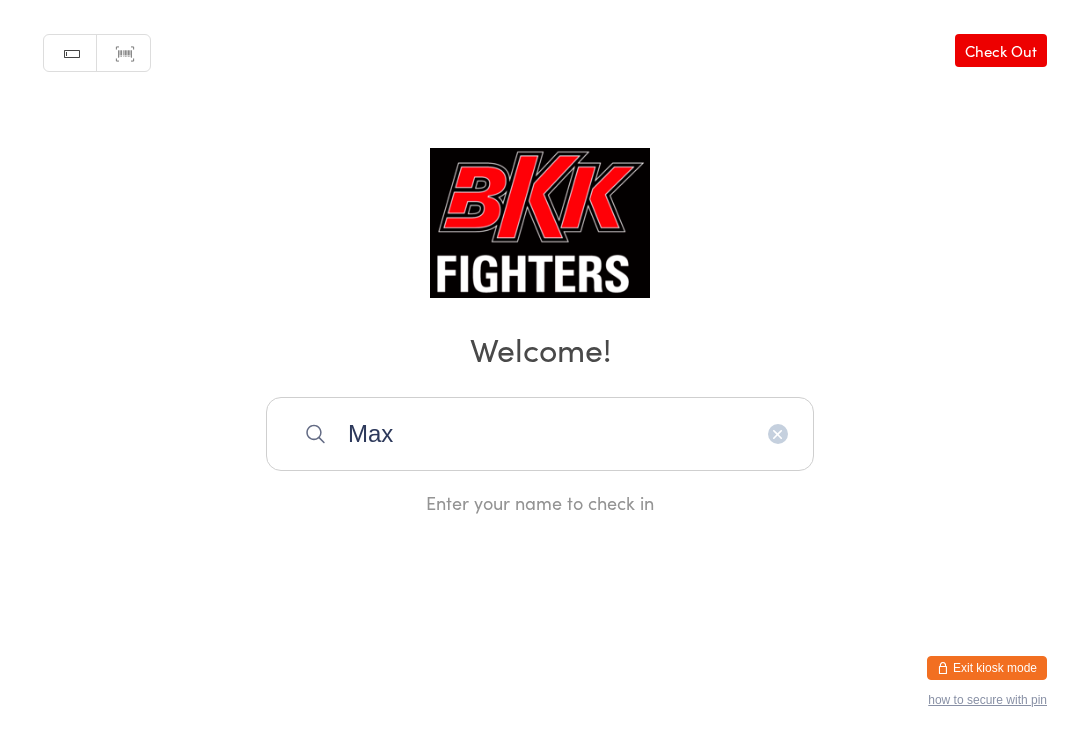 click on "Max" at bounding box center [540, 434] 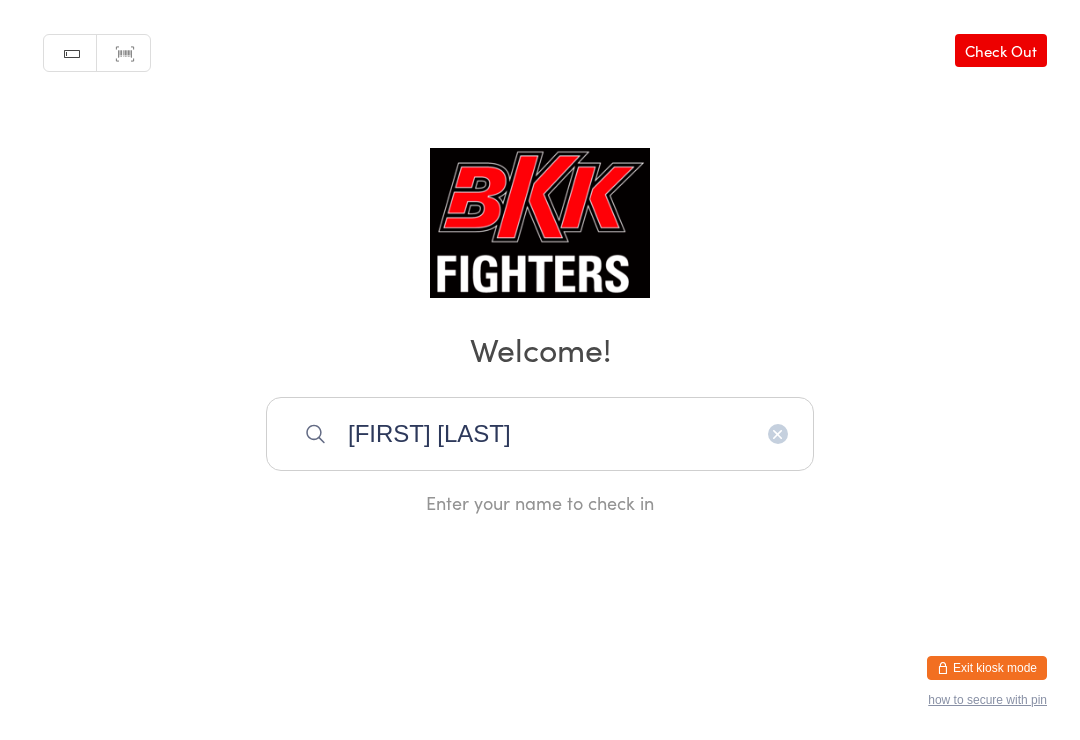 click on "[FIRST] [LAST]" at bounding box center [540, 434] 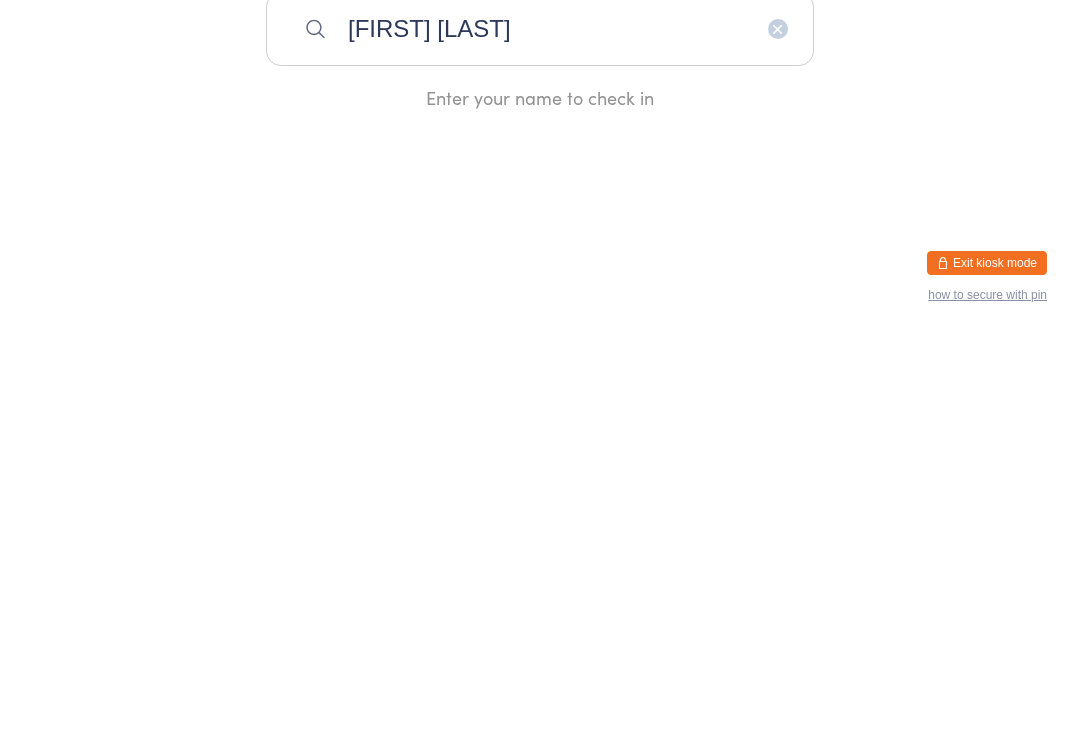 type on "Max Da" 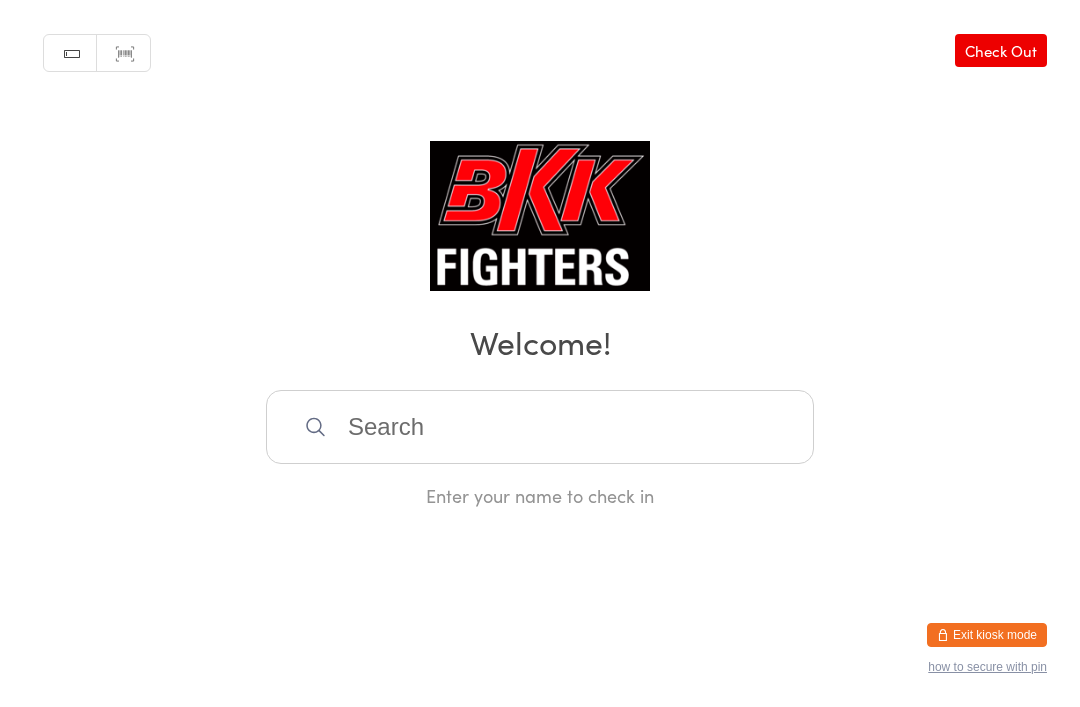 scroll, scrollTop: 0, scrollLeft: 0, axis: both 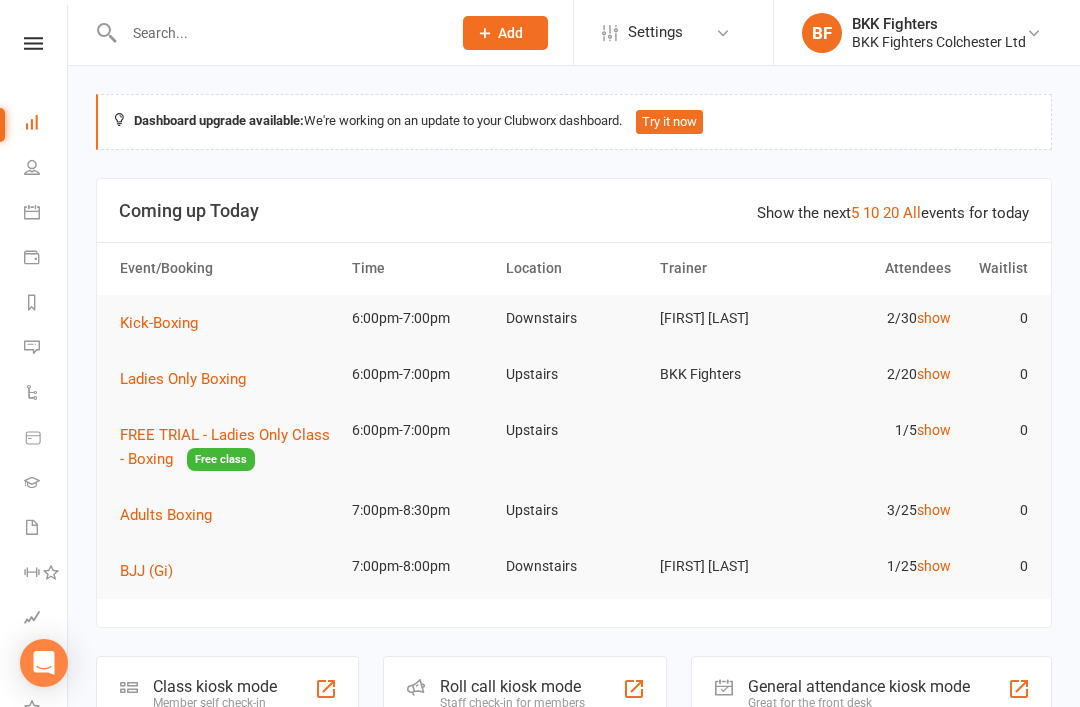 click at bounding box center [277, 33] 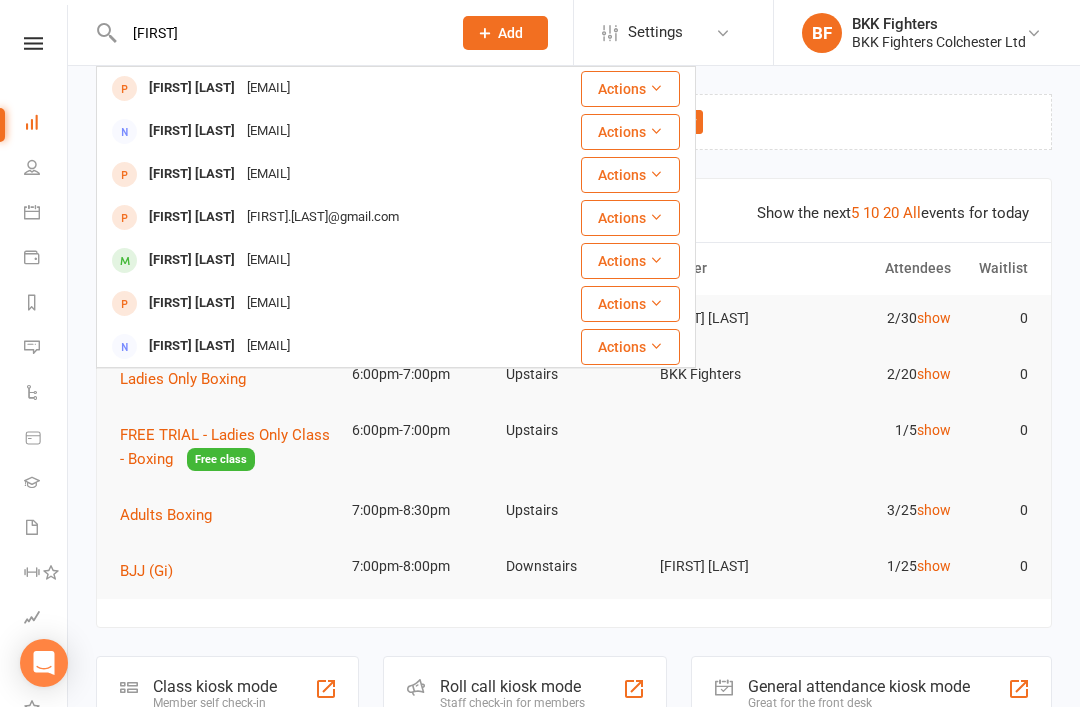 type on "Anthony" 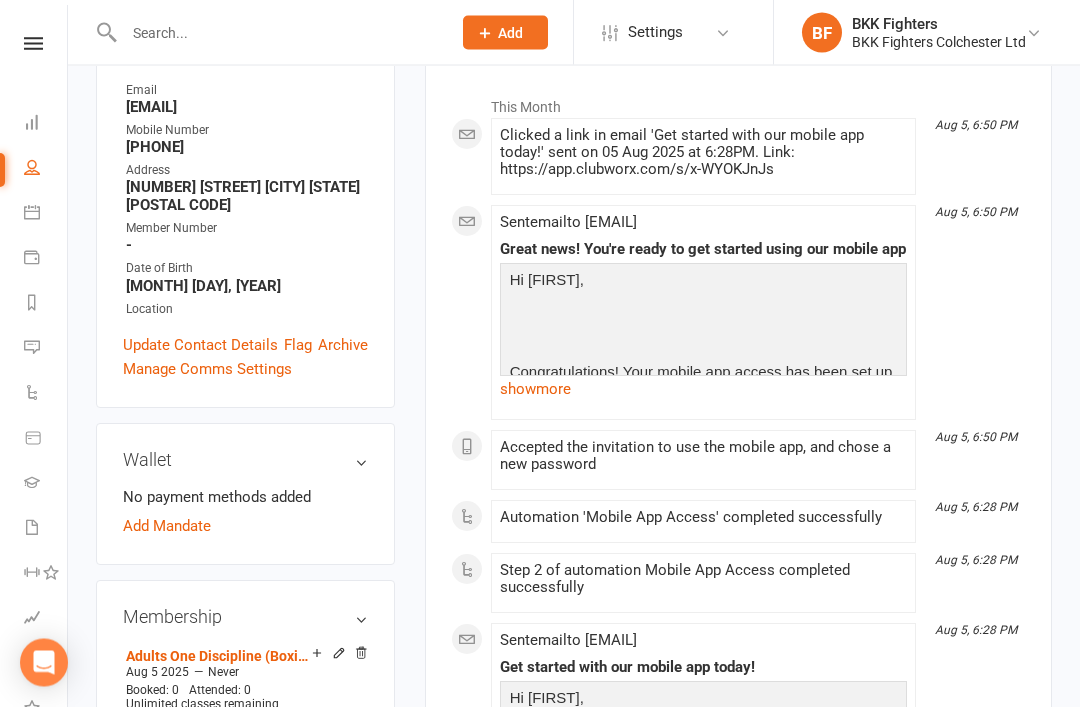 scroll, scrollTop: 296, scrollLeft: 0, axis: vertical 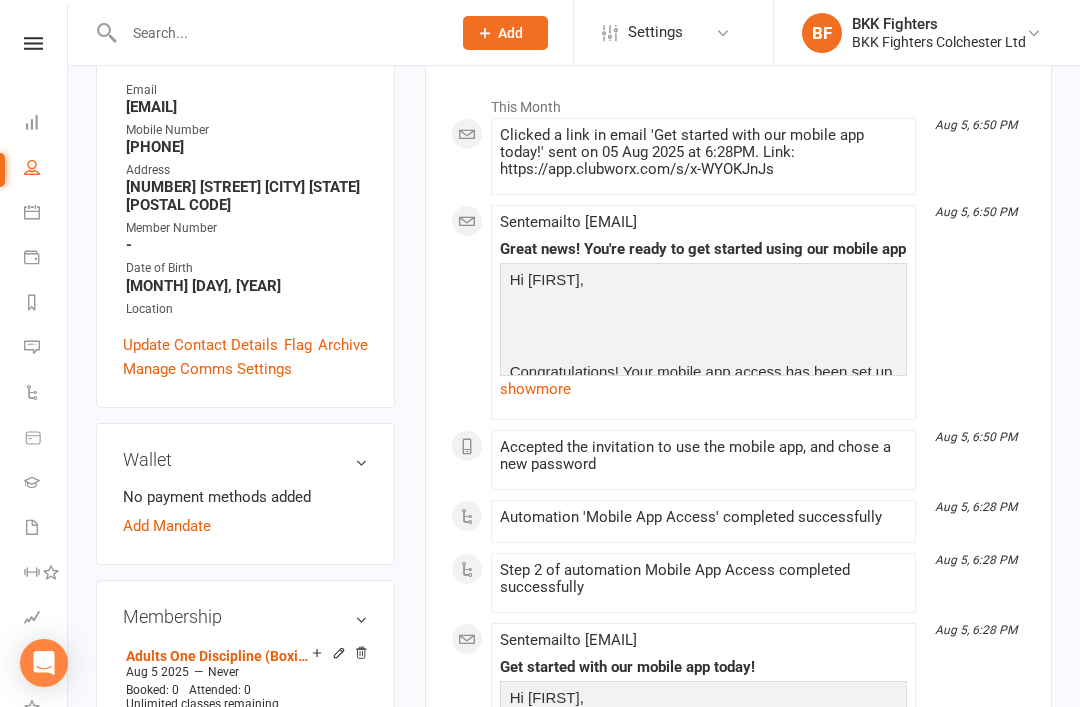 click on "Add Mandate" at bounding box center (245, 526) 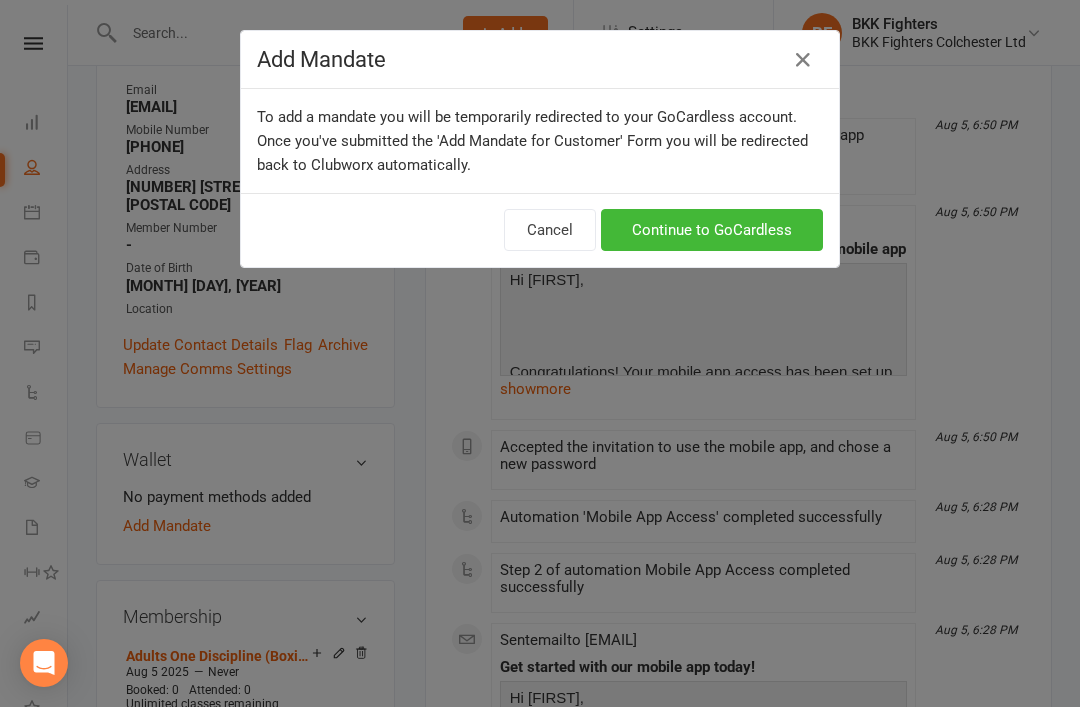 click on "Continue to GoCardless" at bounding box center (712, 230) 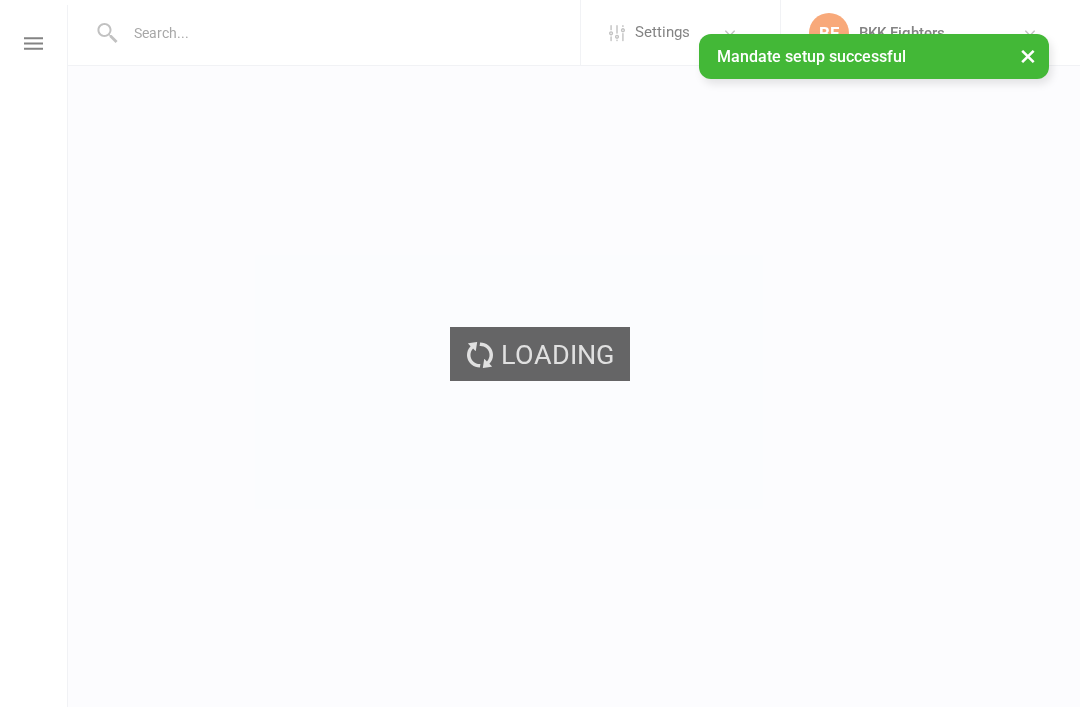 scroll, scrollTop: 0, scrollLeft: 0, axis: both 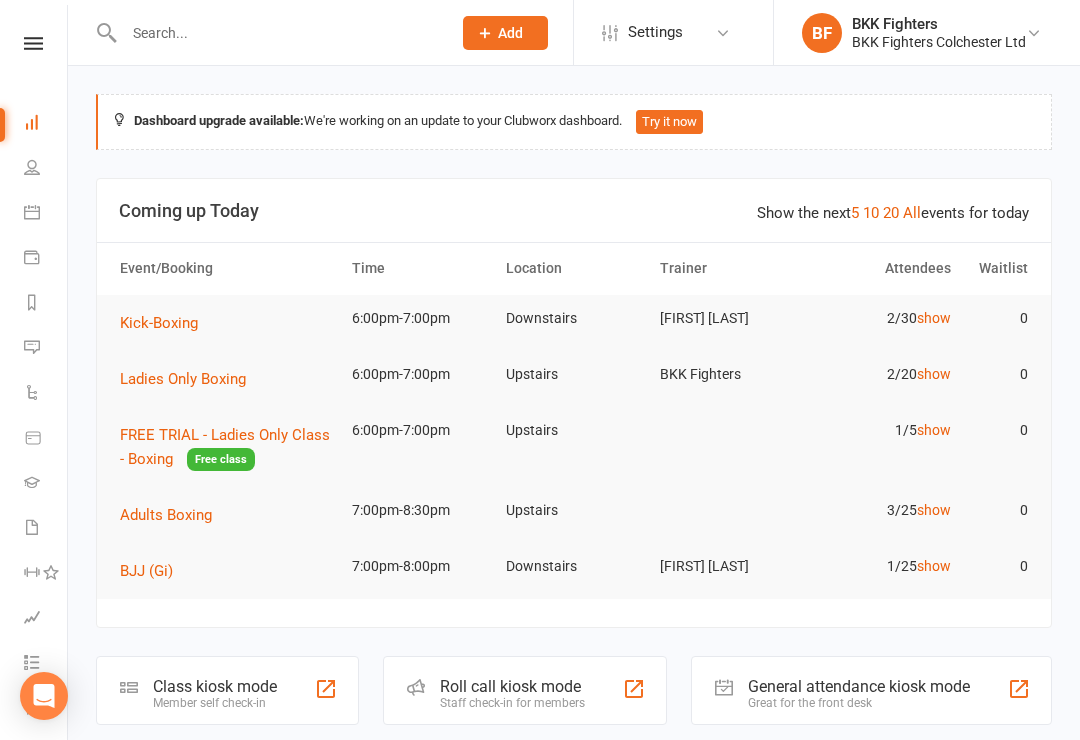 click on "General attendance kiosk mode Great for the front desk" 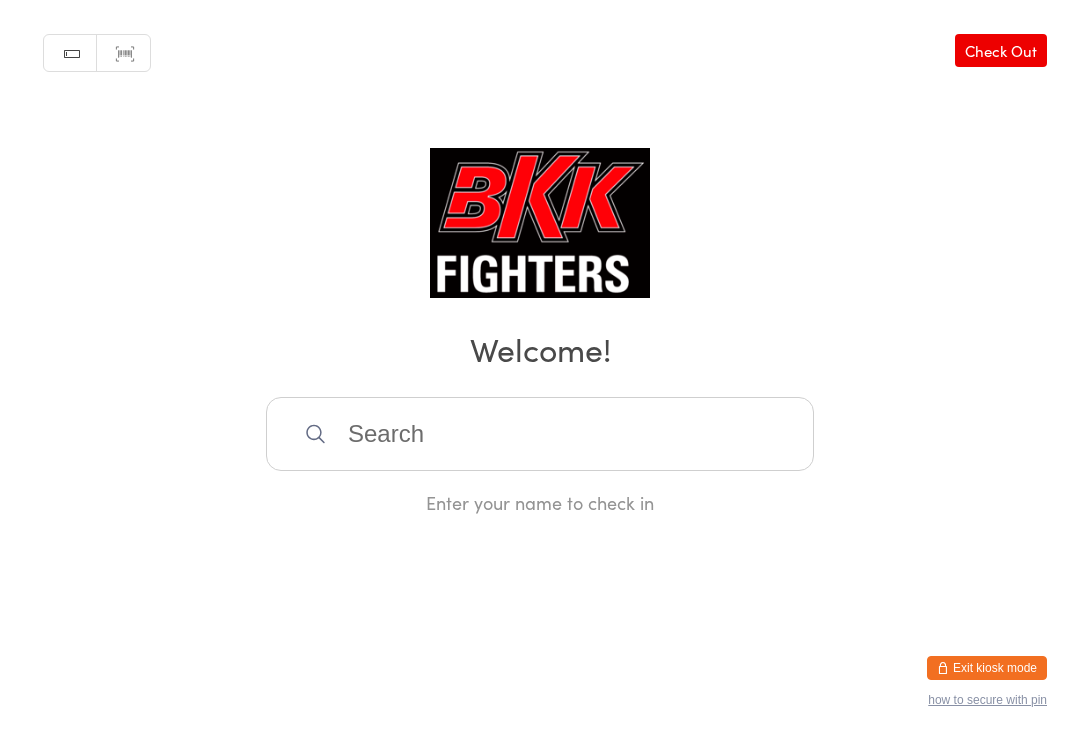 scroll, scrollTop: 0, scrollLeft: 0, axis: both 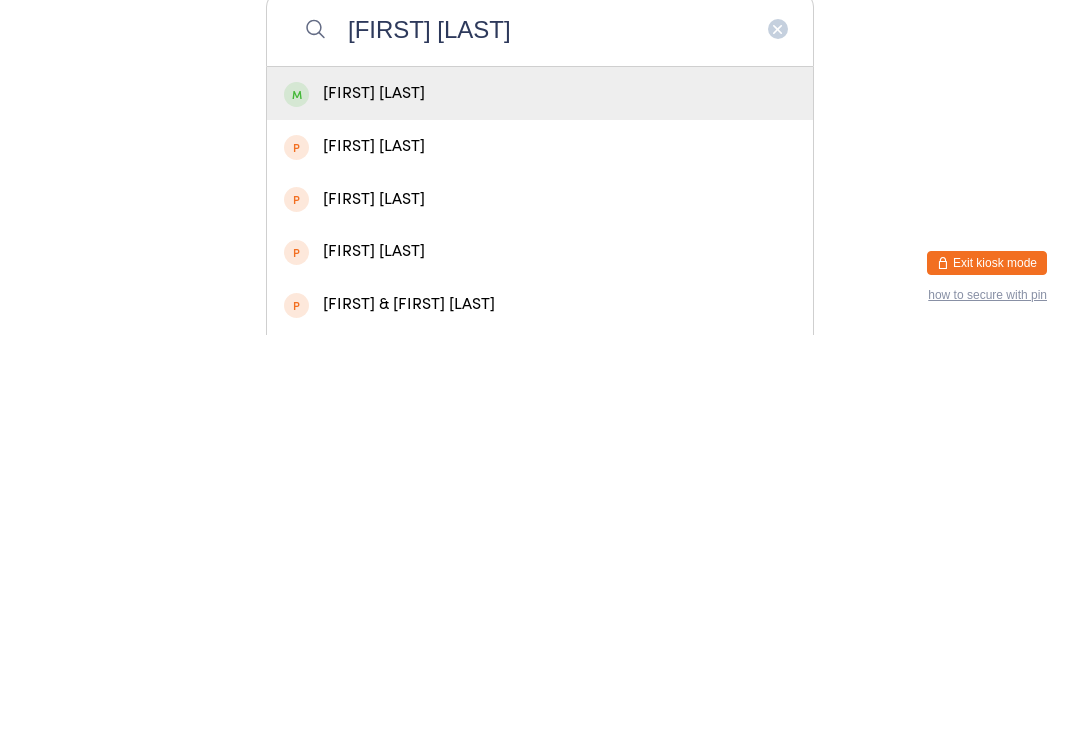 type on "[FIRST] [LAST]" 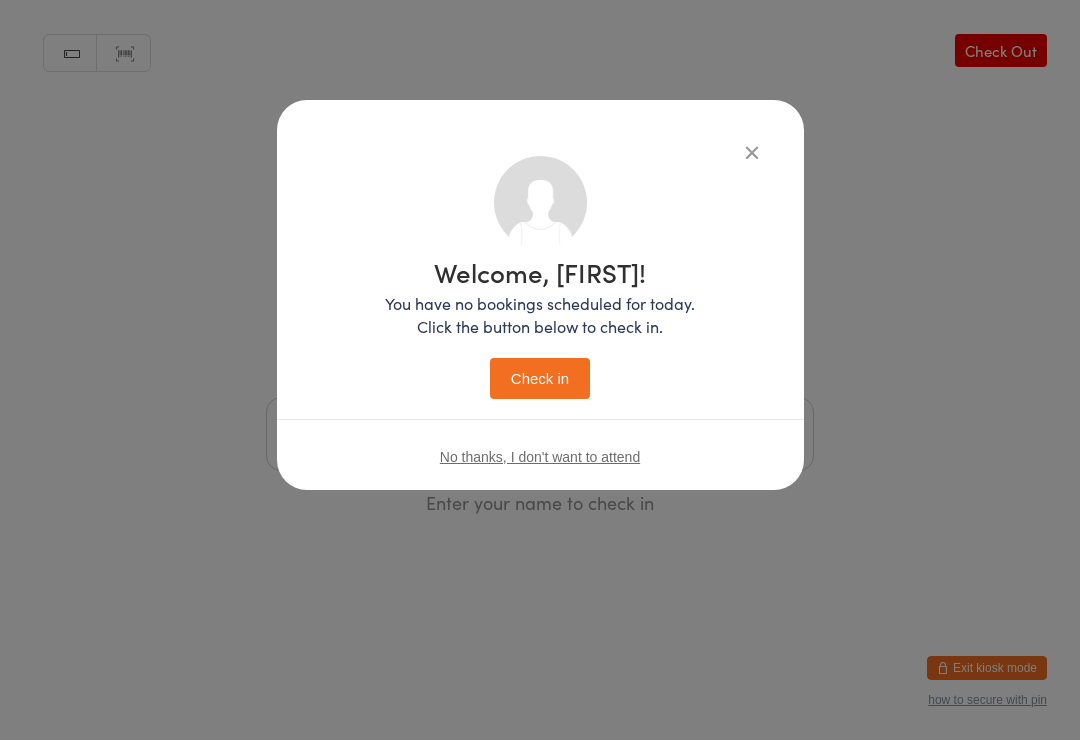 click on "Check in" at bounding box center [540, 378] 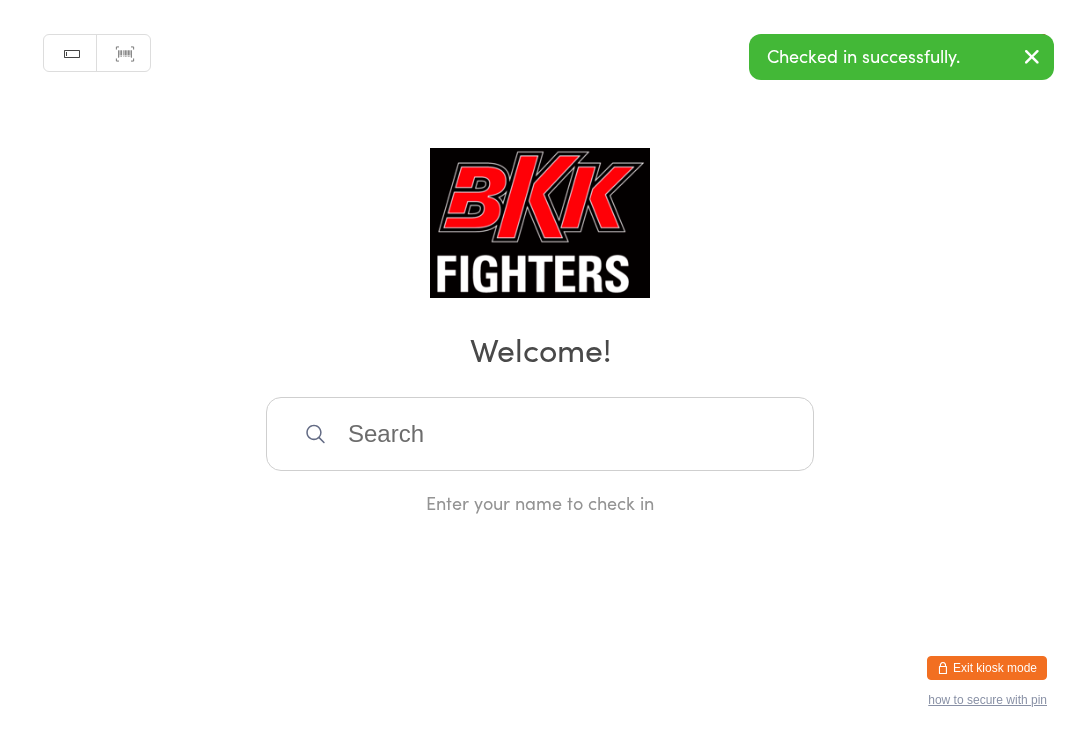 click at bounding box center (540, 434) 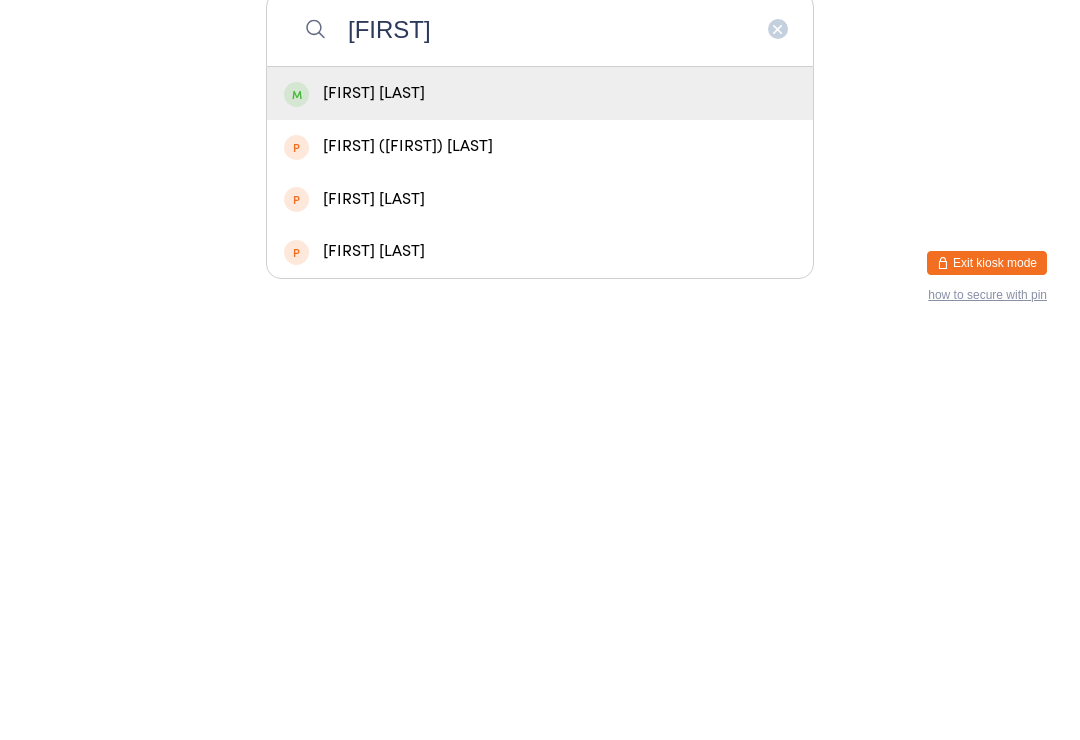 type on "[FIRST]" 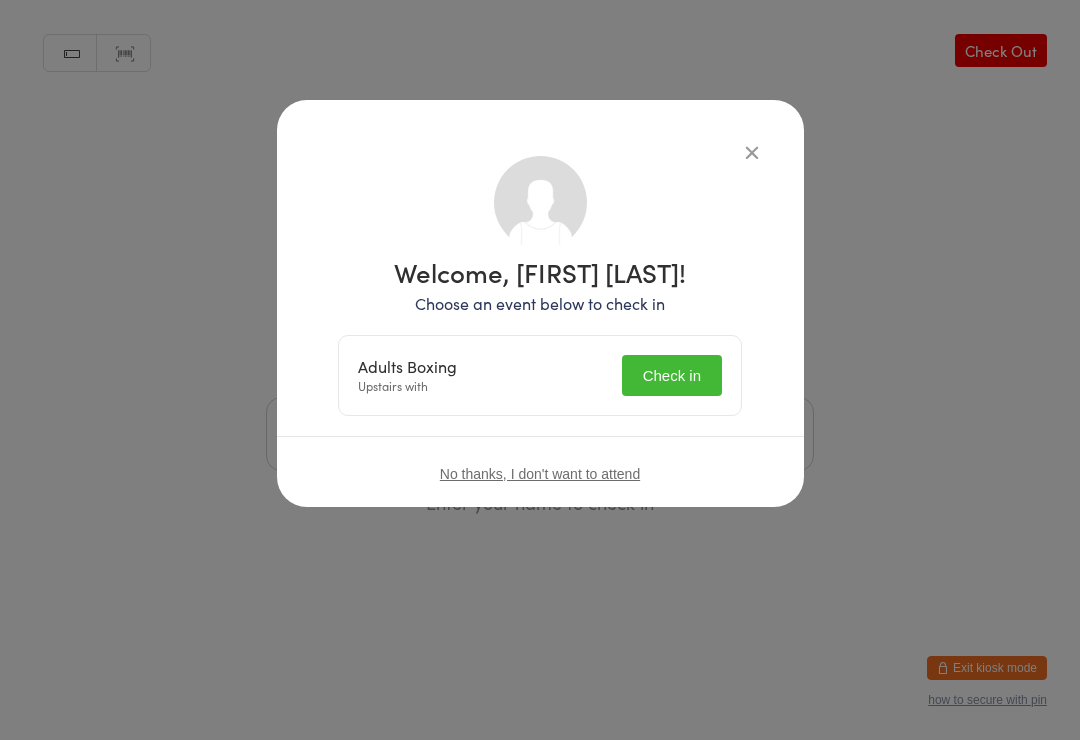 click on "Check in" at bounding box center (672, 375) 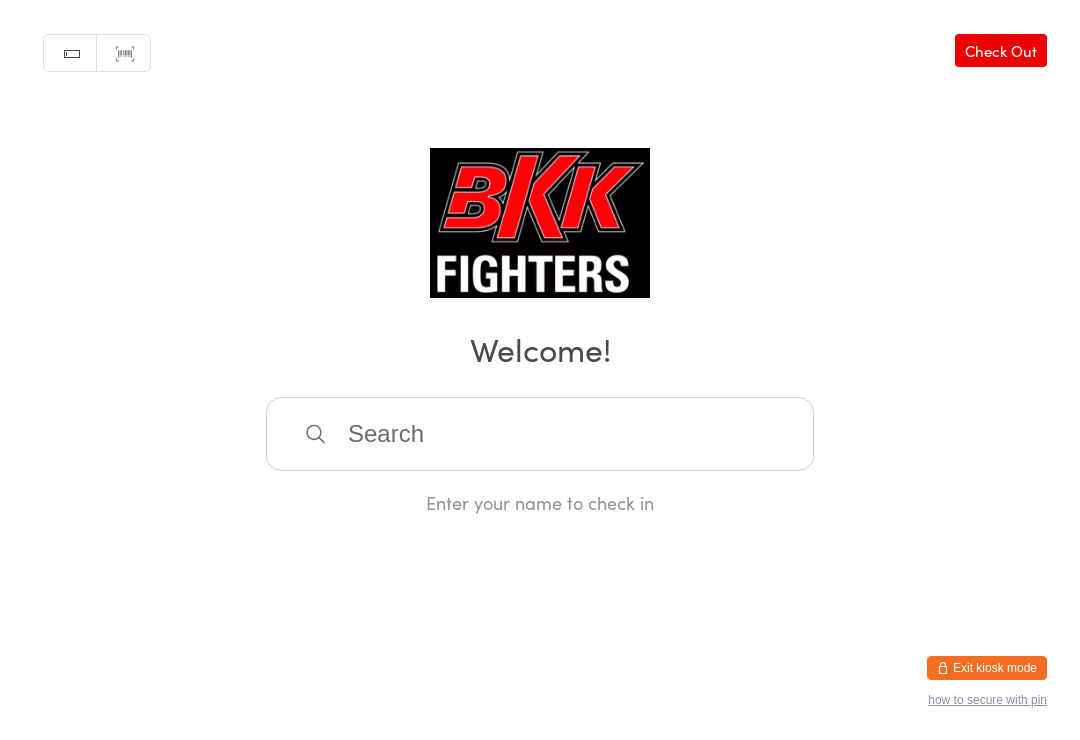 click at bounding box center (540, 434) 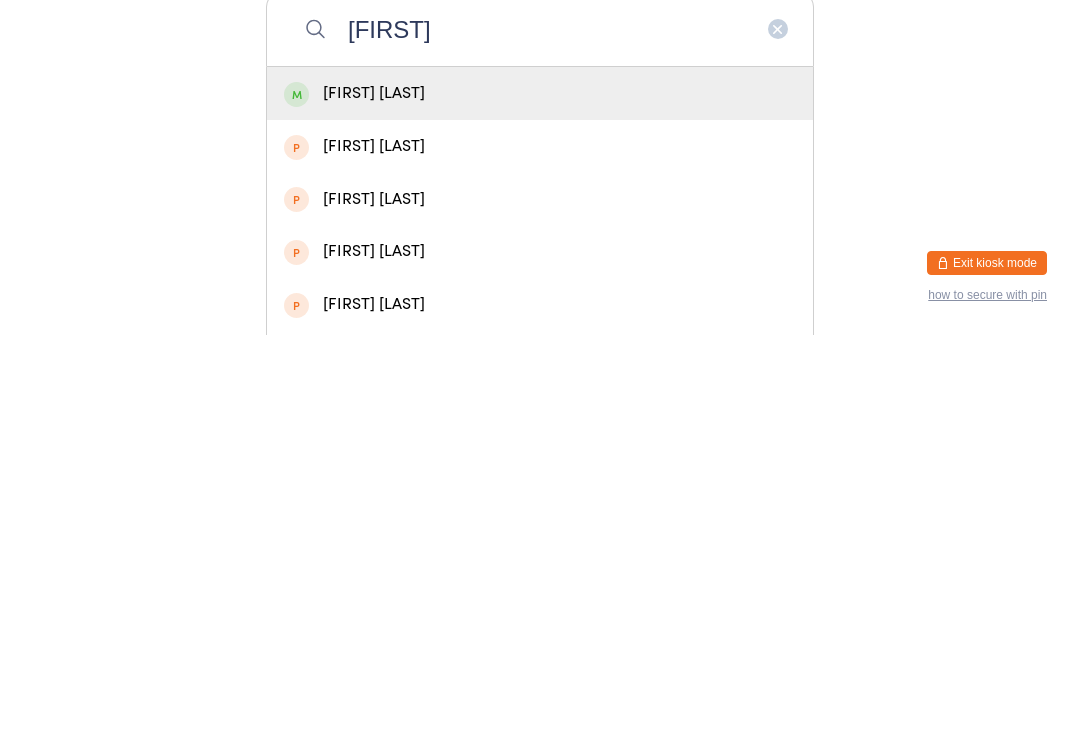 type on "[FIRST]" 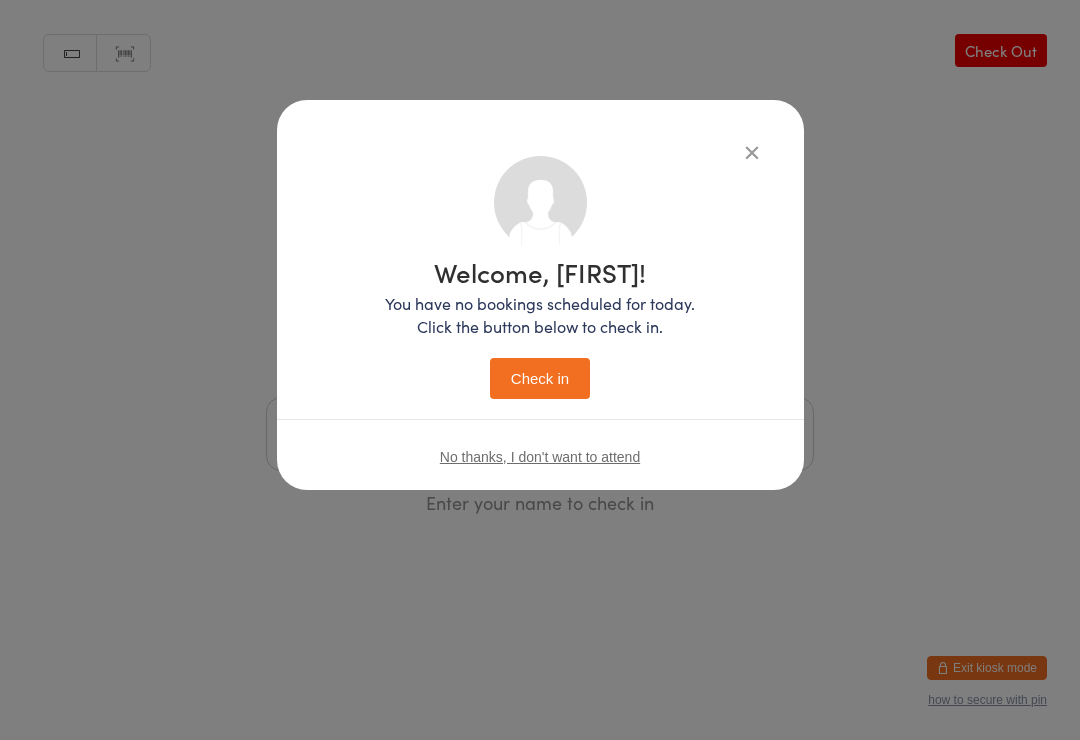 click on "Check in" at bounding box center (540, 378) 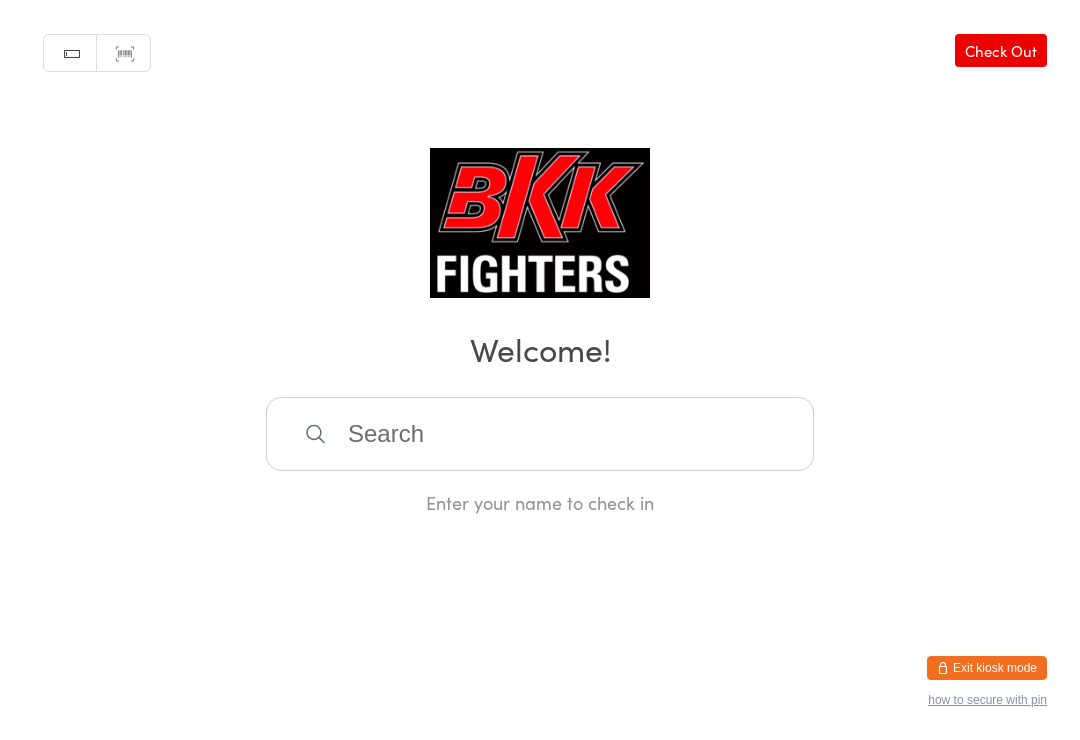 click at bounding box center [540, 434] 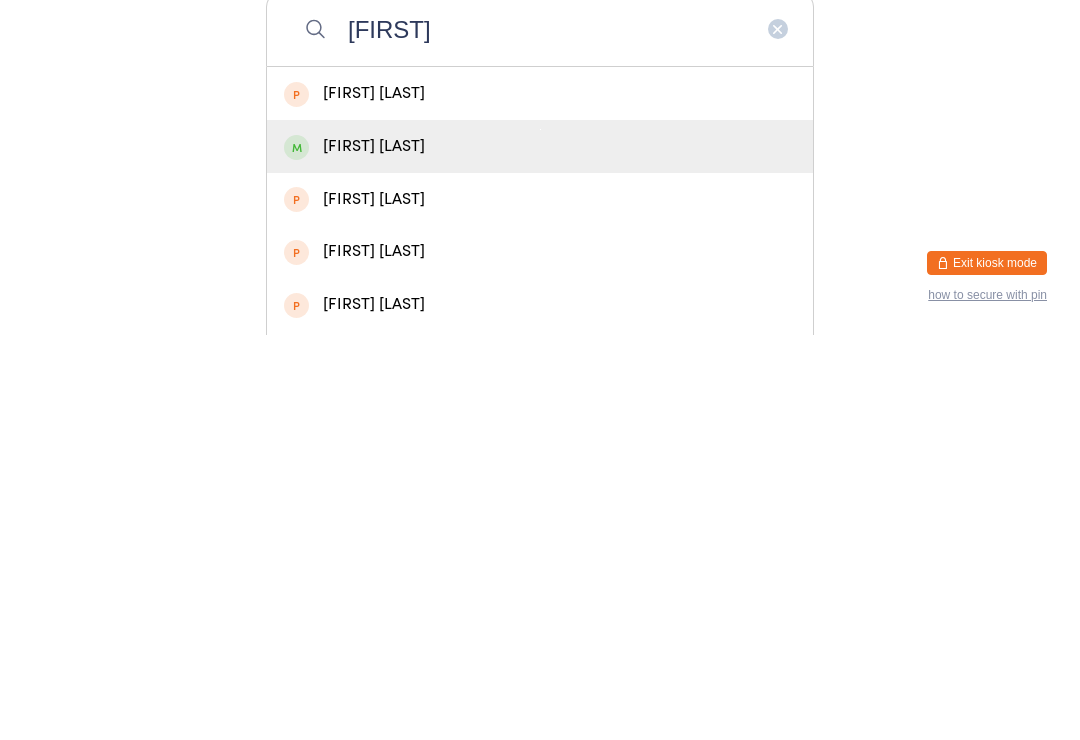type on "[FIRST]" 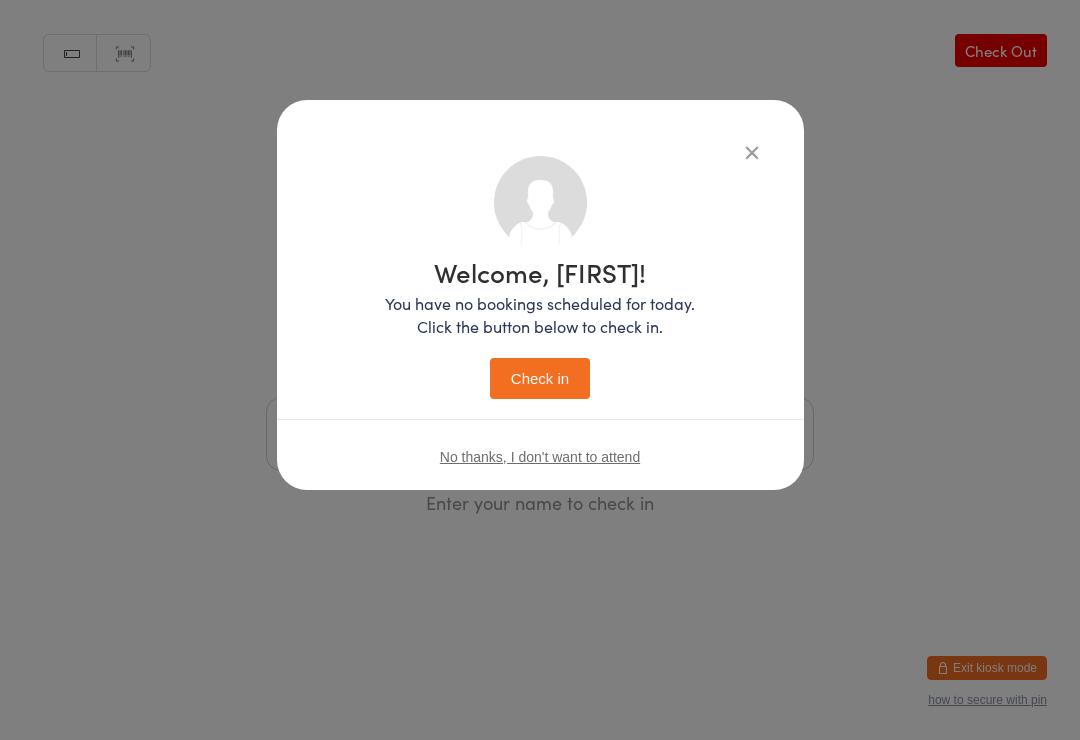 click on "Check in" at bounding box center (540, 378) 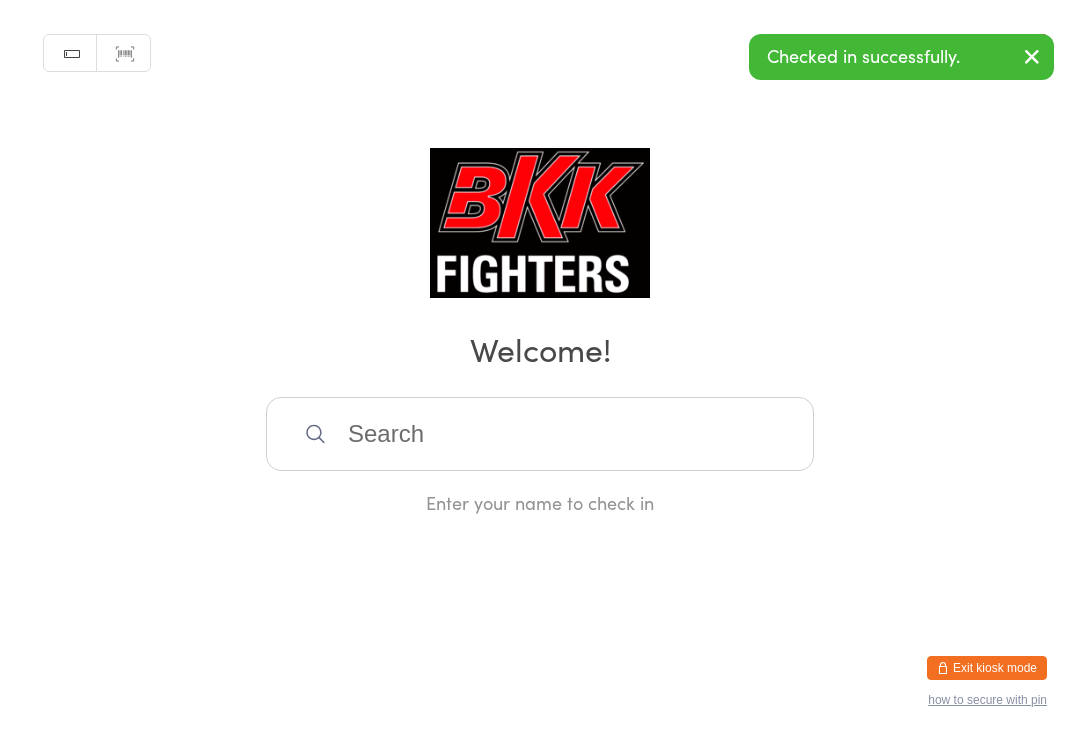click at bounding box center [540, 434] 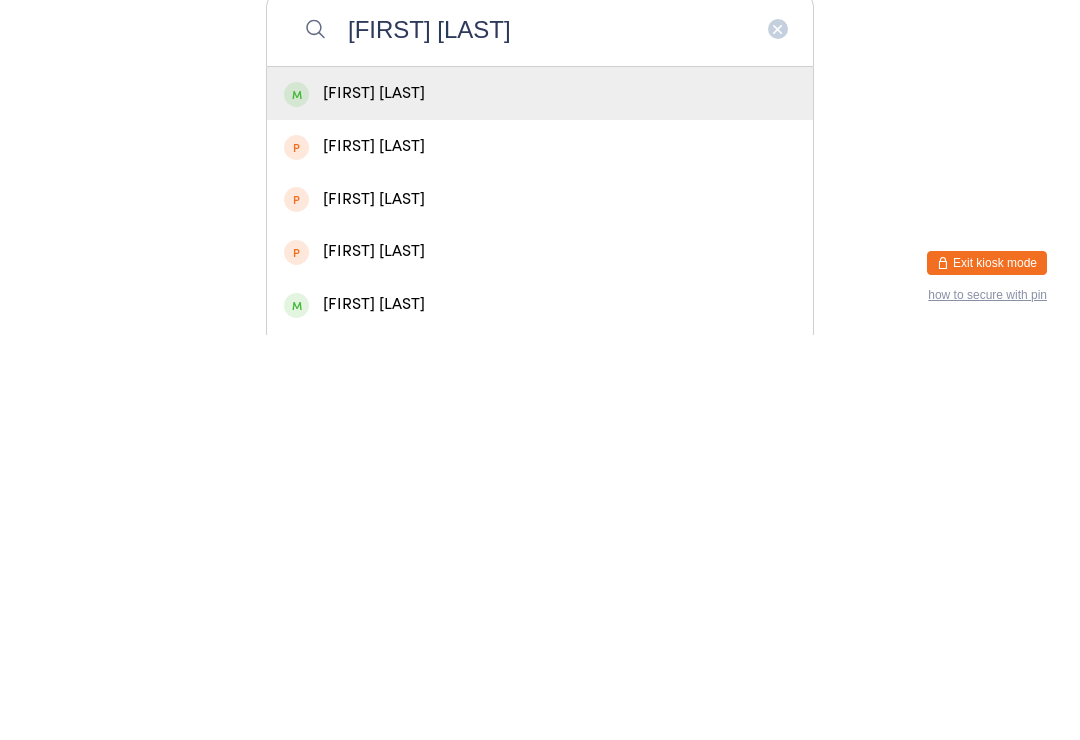 type on "[FIRST] [LAST]" 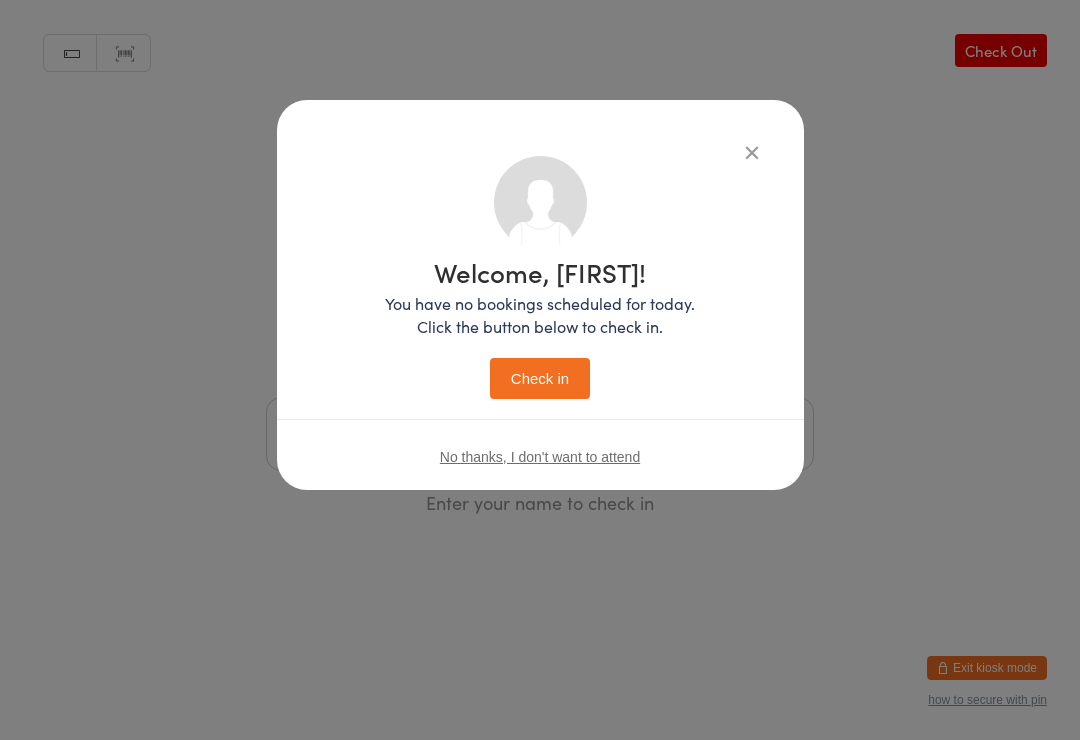 click on "Check in" at bounding box center [540, 378] 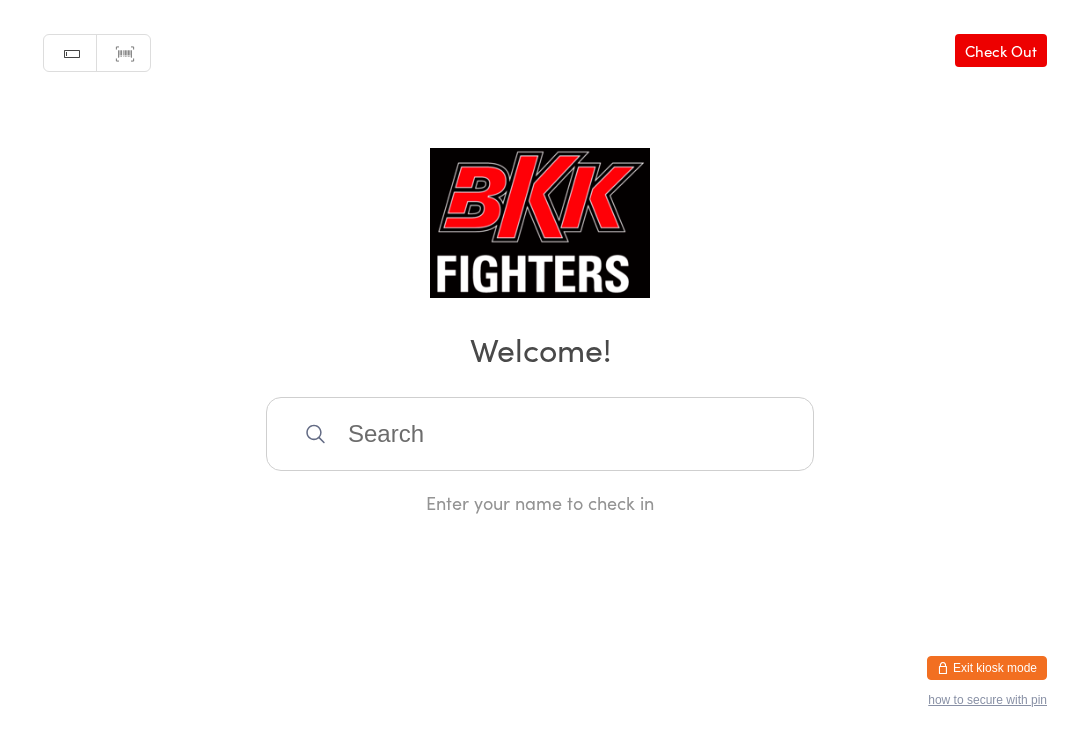 click at bounding box center [540, 434] 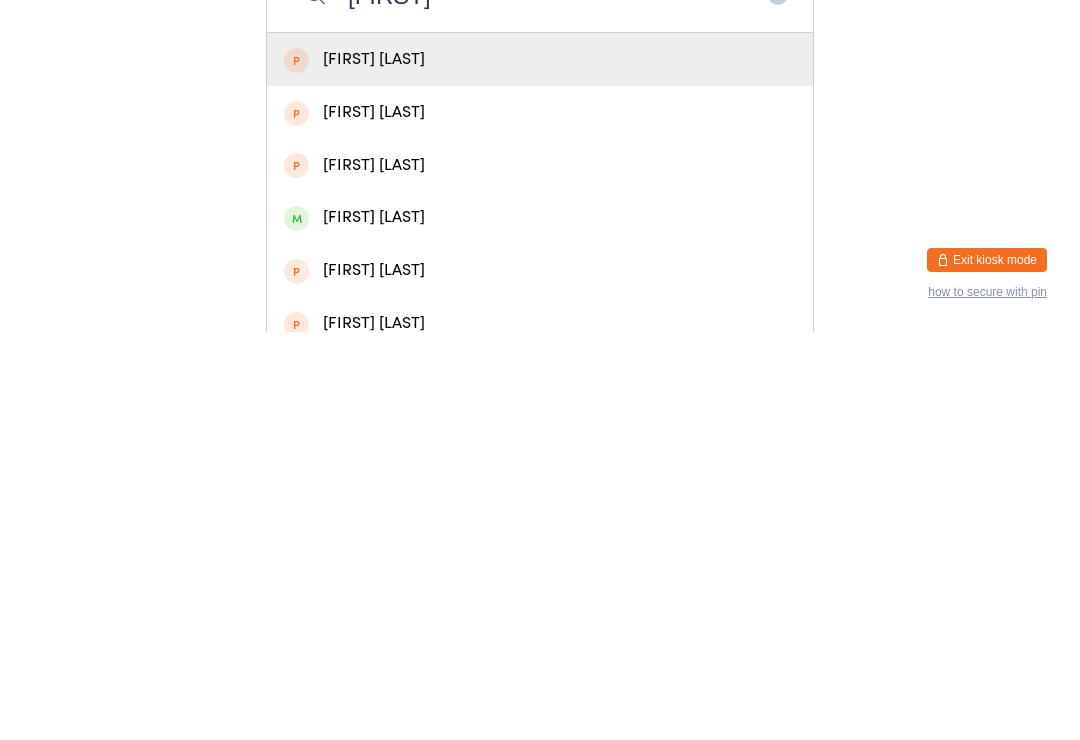 scroll, scrollTop: 92, scrollLeft: 0, axis: vertical 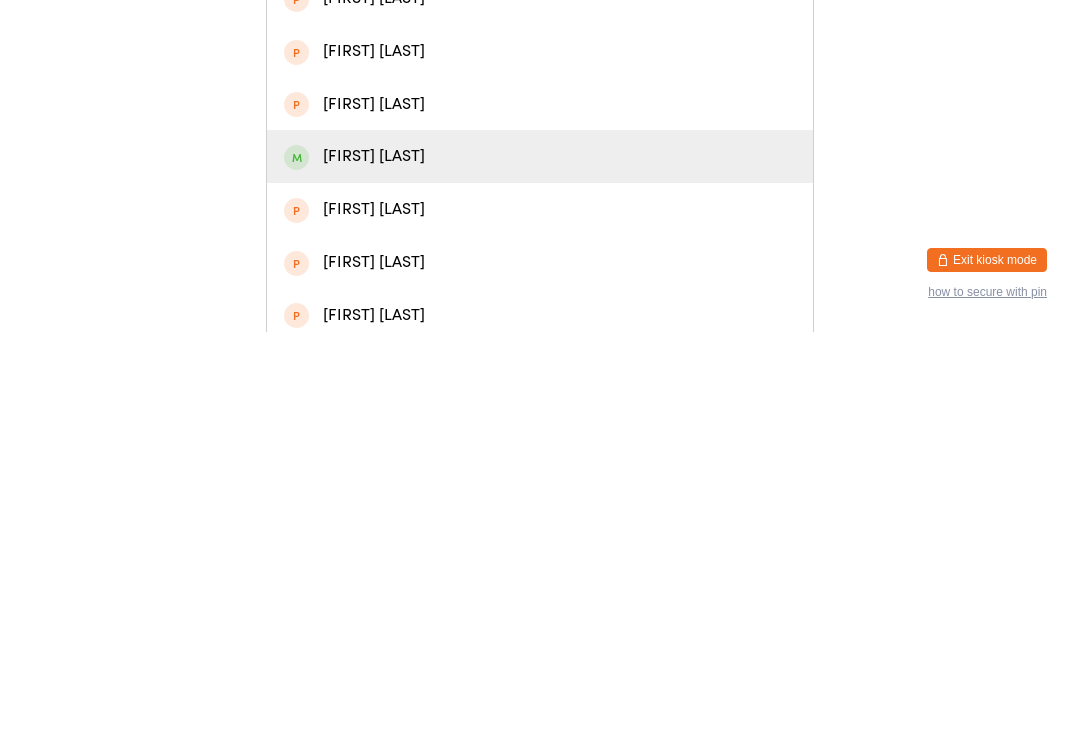 type on "[FIRST]" 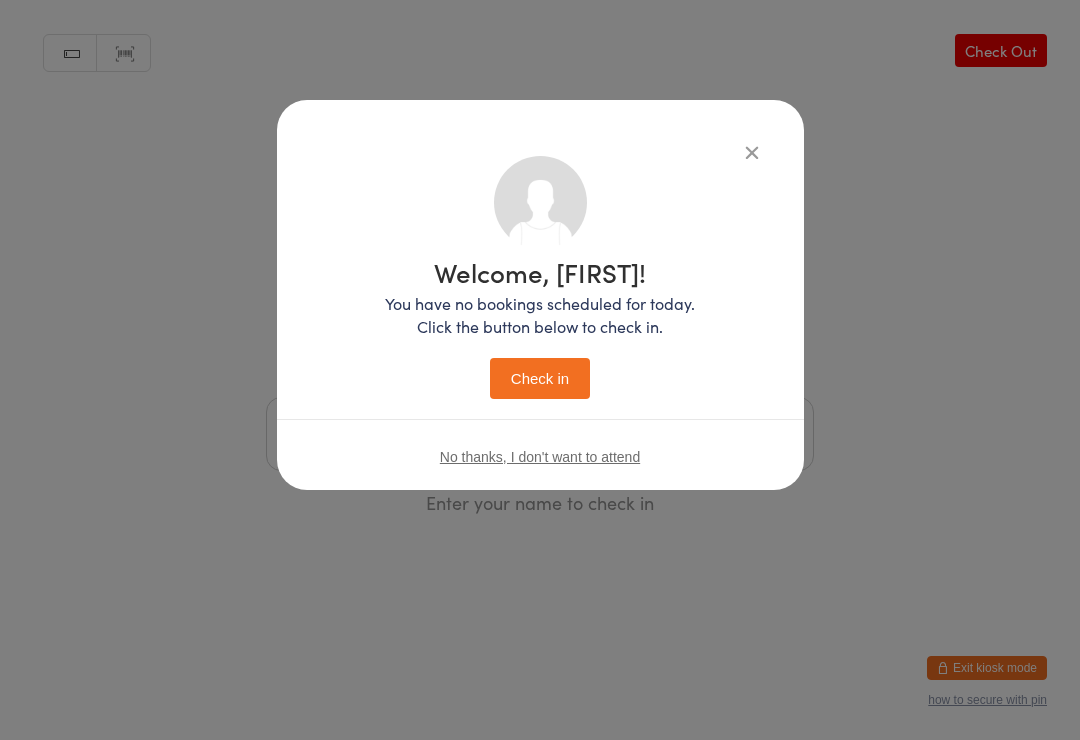 click on "Check in" at bounding box center (540, 378) 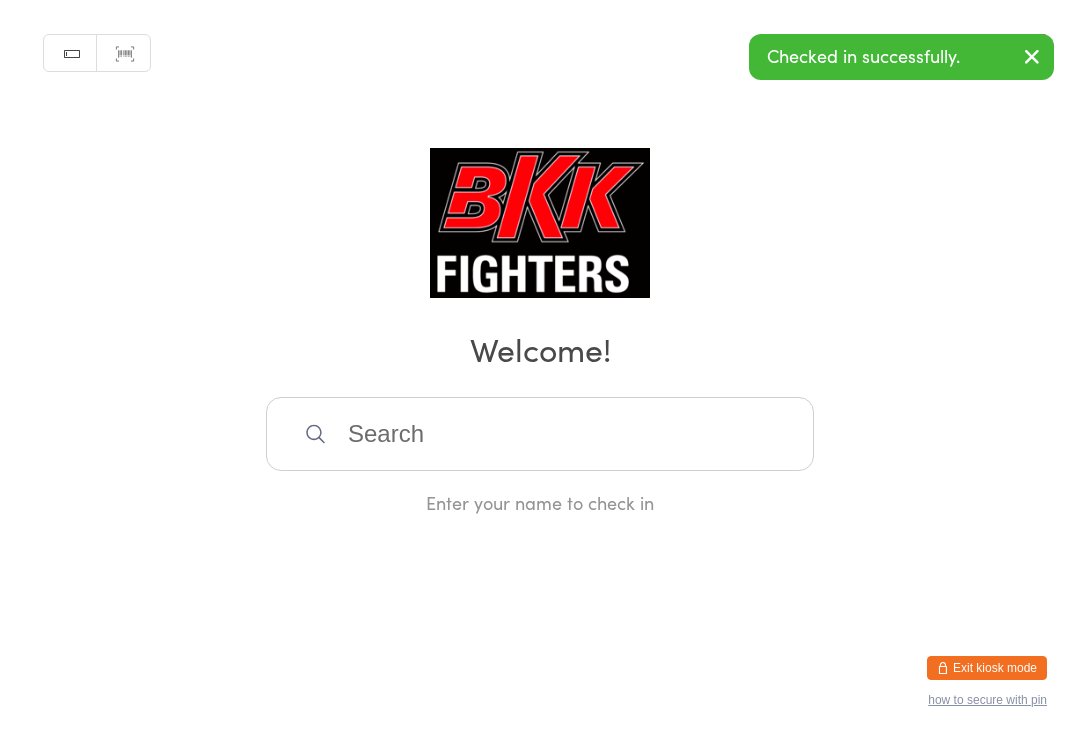 click at bounding box center (540, 434) 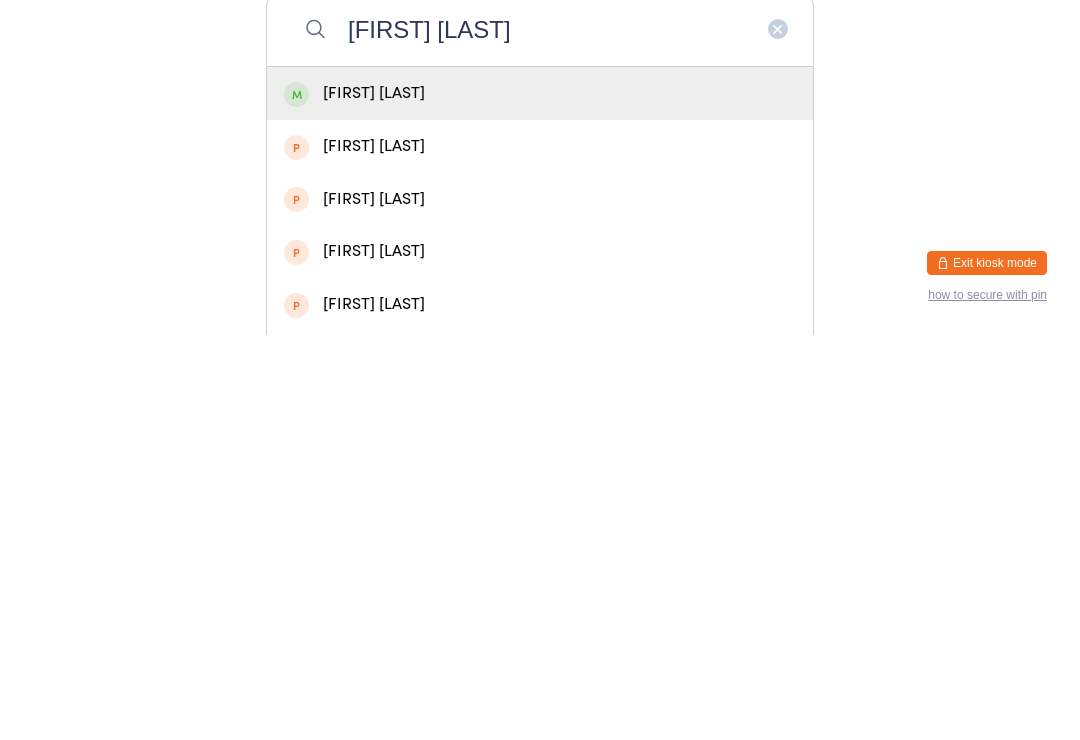 type on "[FIRST] [LAST]" 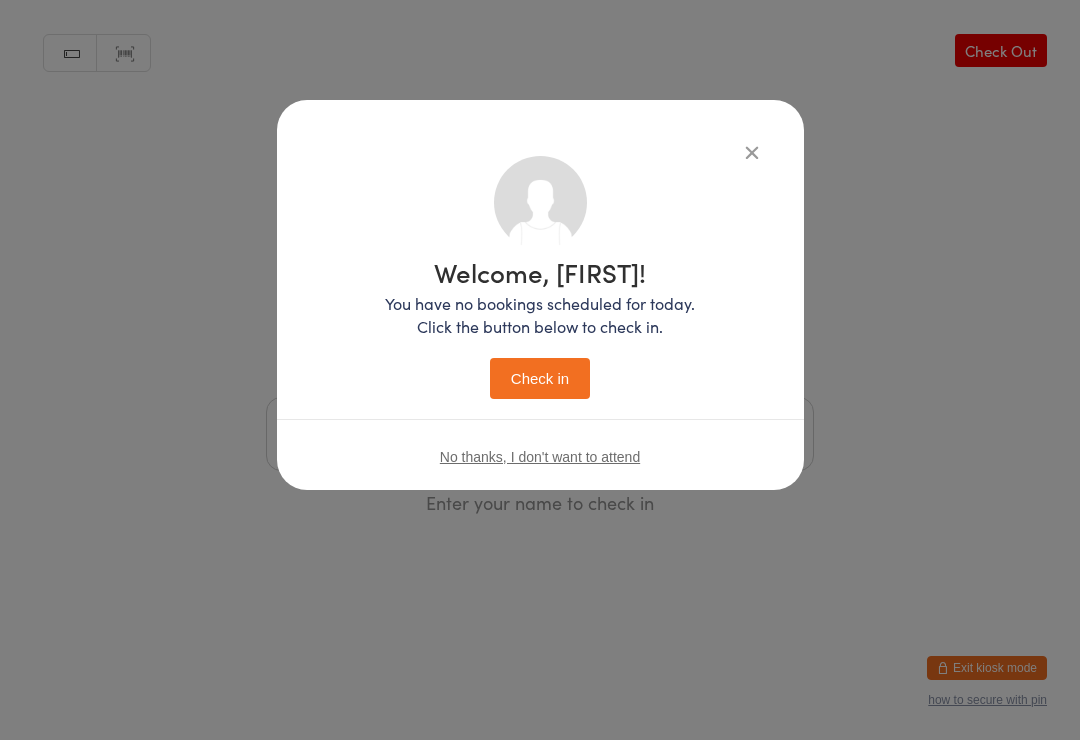 click on "Check in" at bounding box center (540, 378) 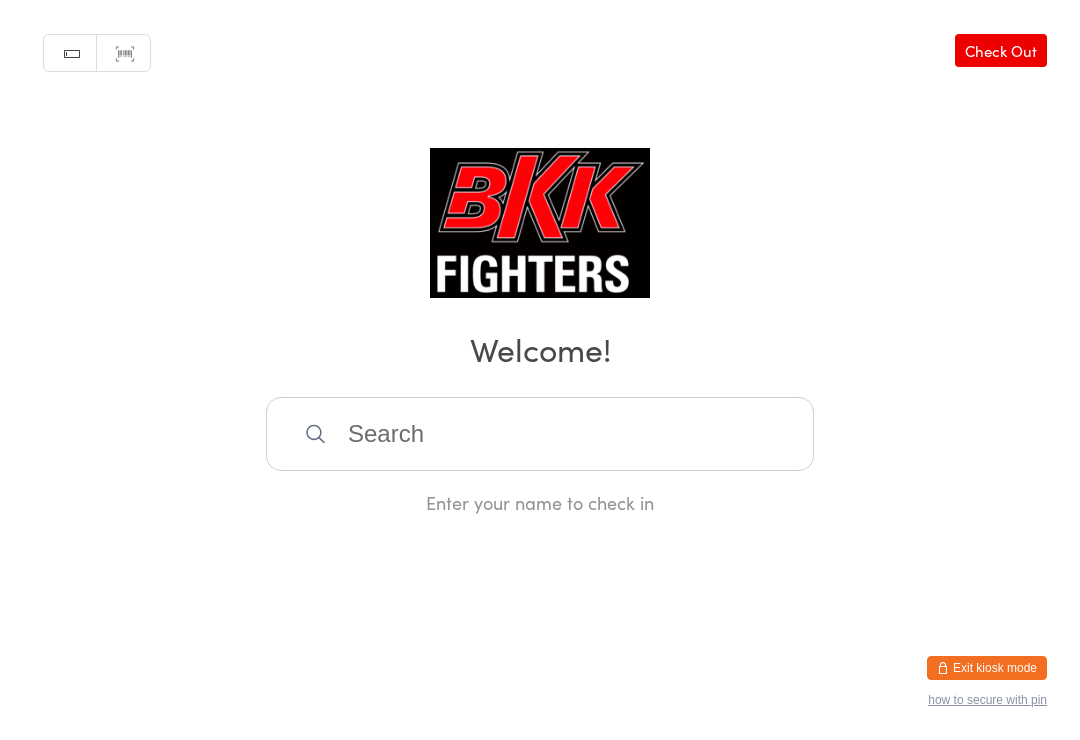 click at bounding box center (540, 434) 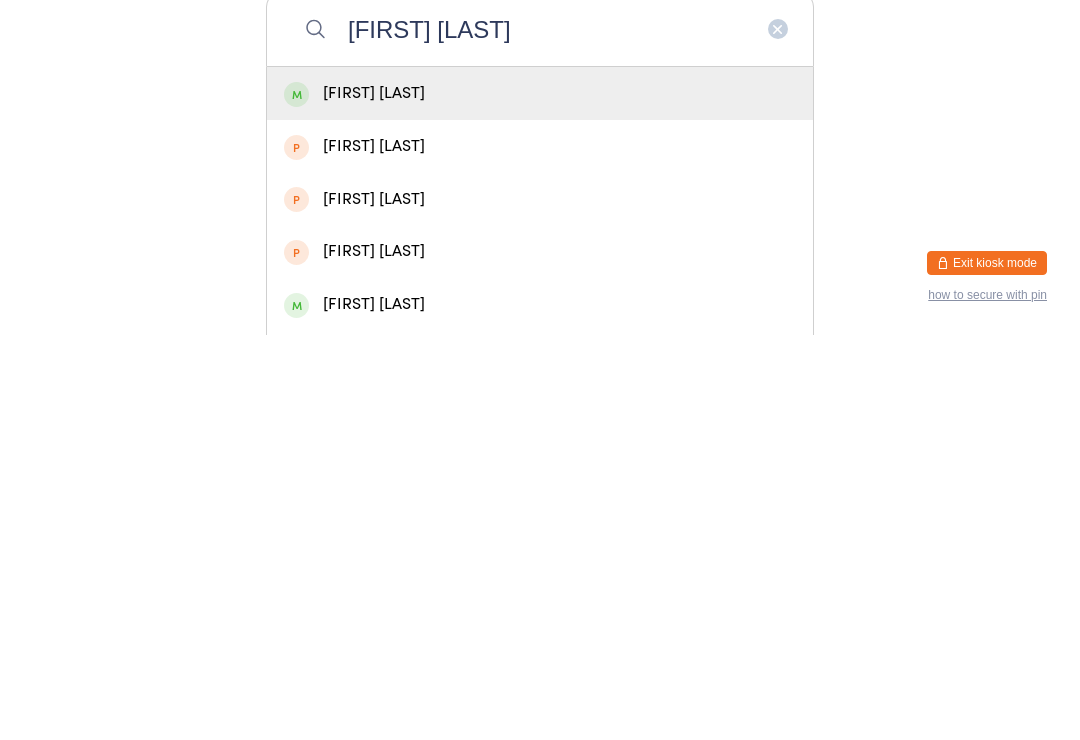type on "[FIRST] [LAST]" 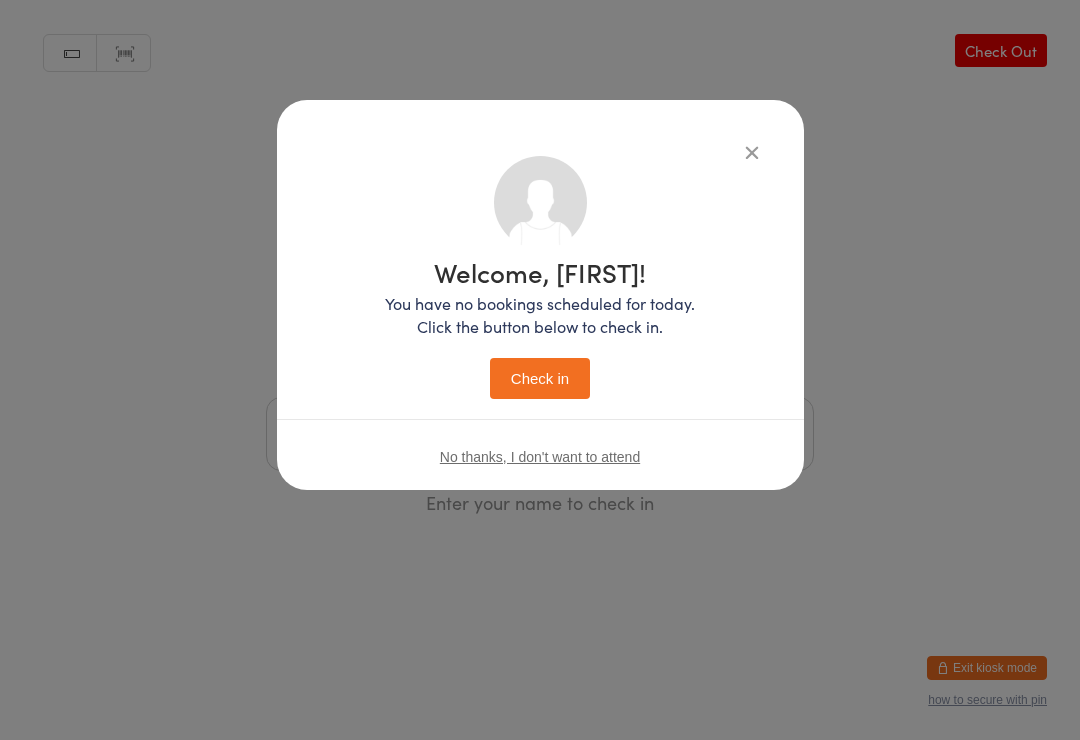 click on "Check in" at bounding box center (540, 378) 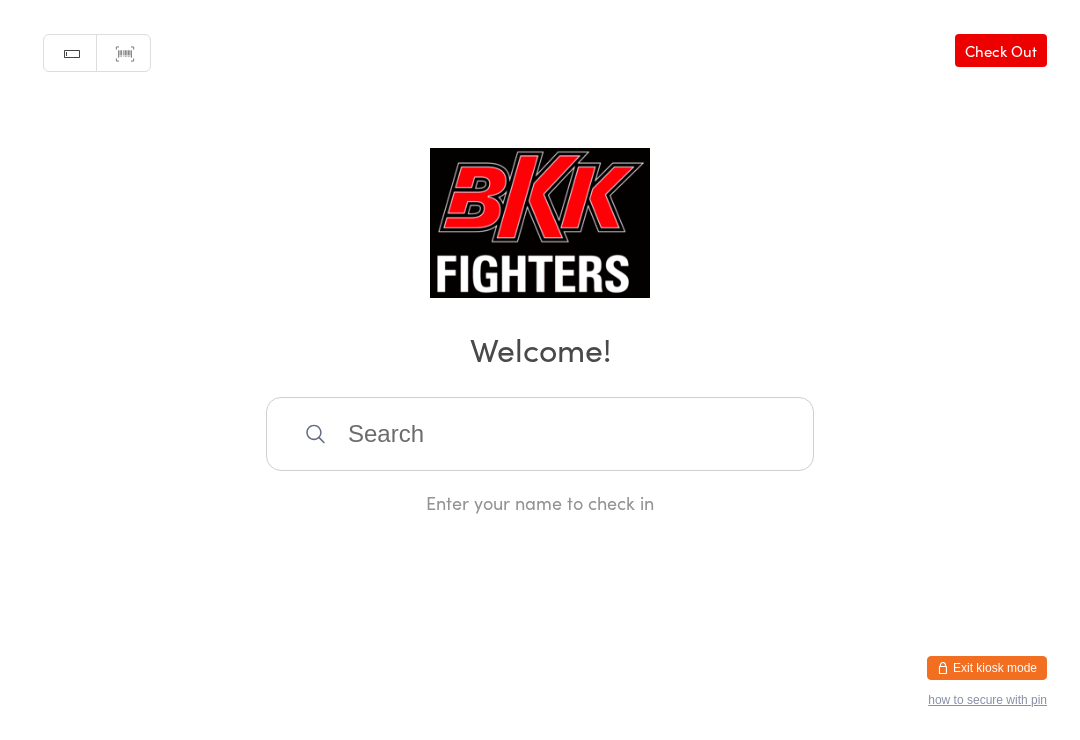 click at bounding box center (540, 434) 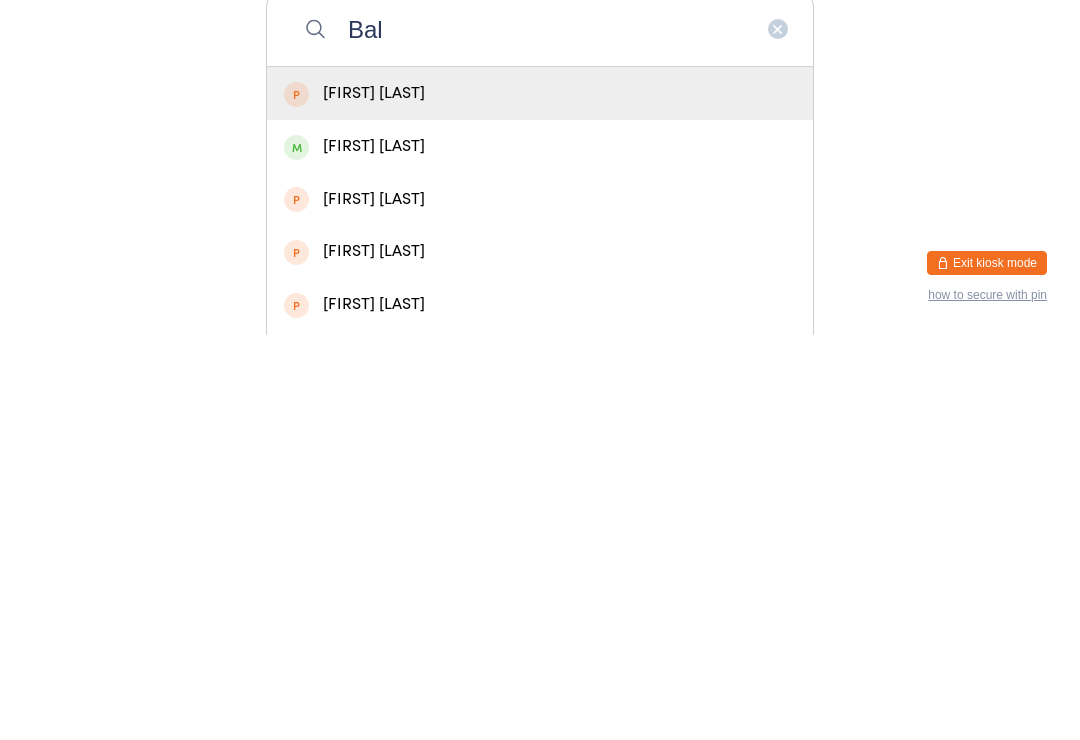 type on "Bal" 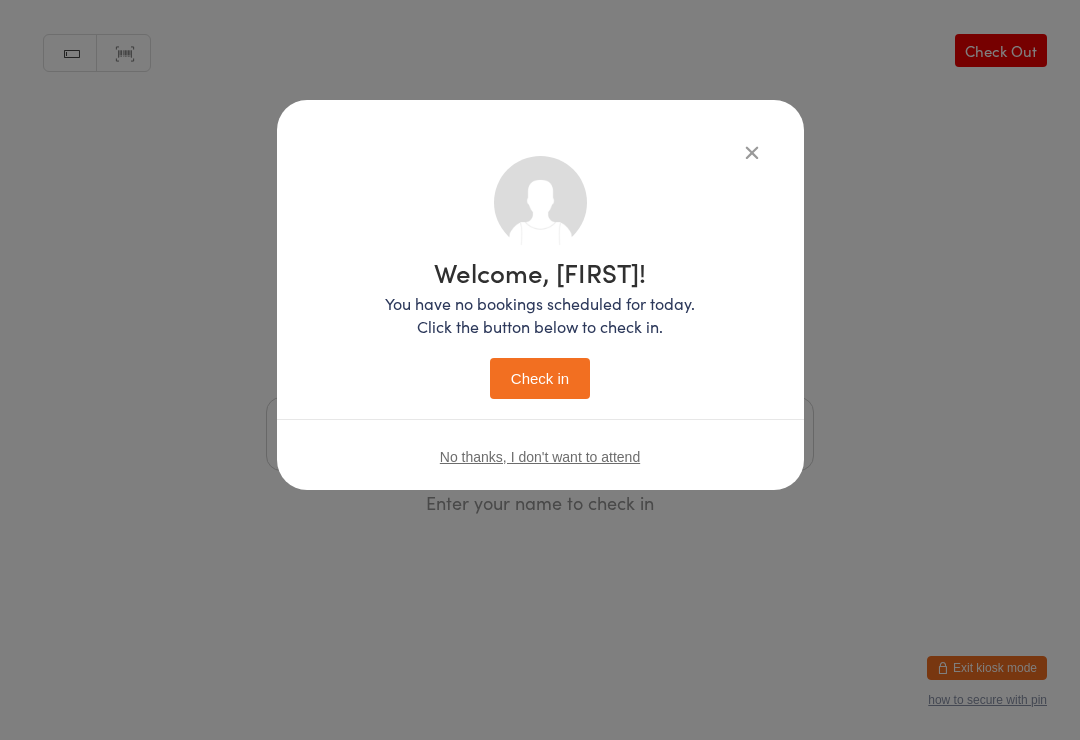 click on "Check in" at bounding box center (540, 378) 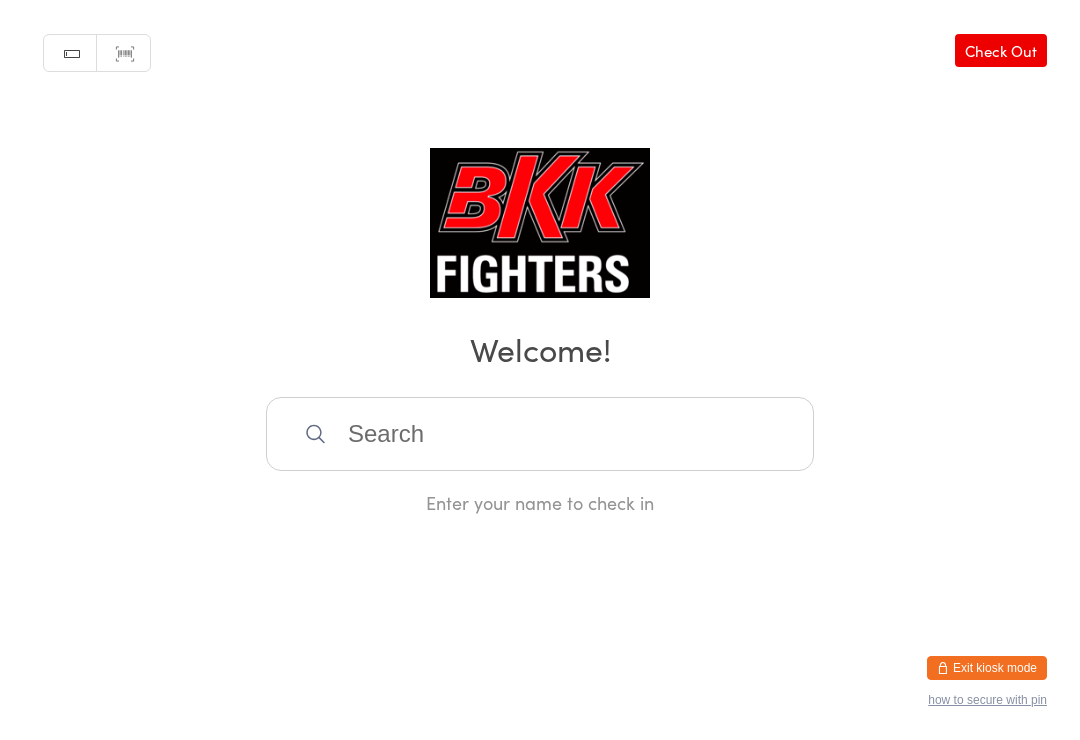 click at bounding box center (540, 434) 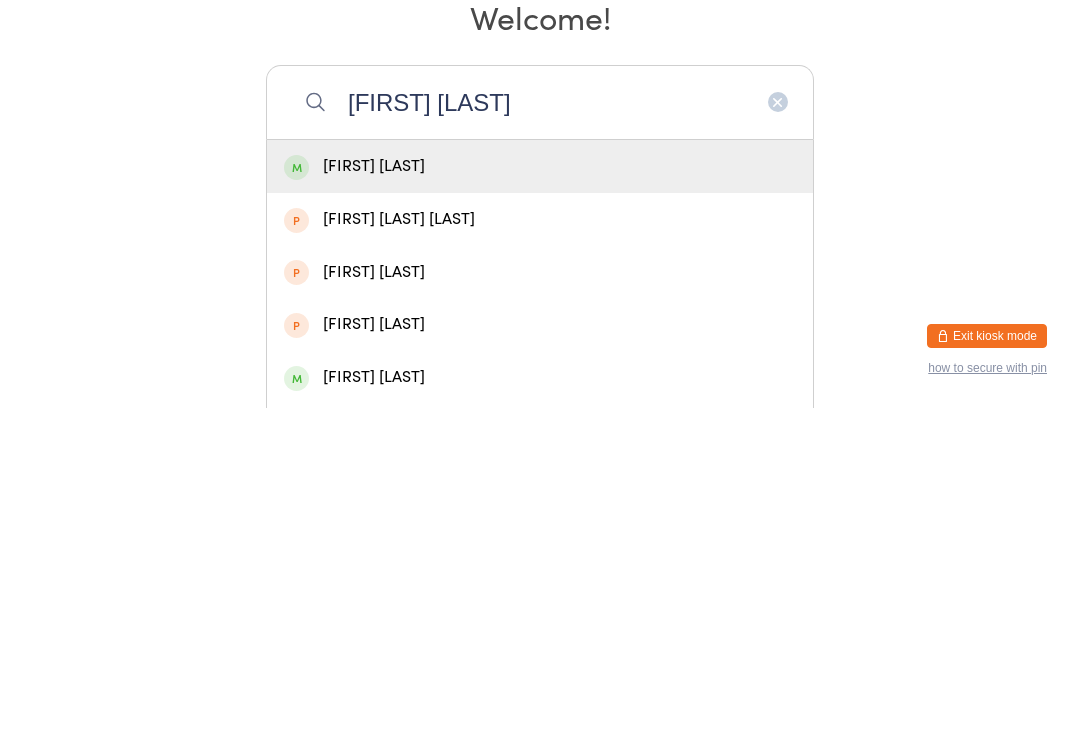 type on "[FIRST] [LAST]" 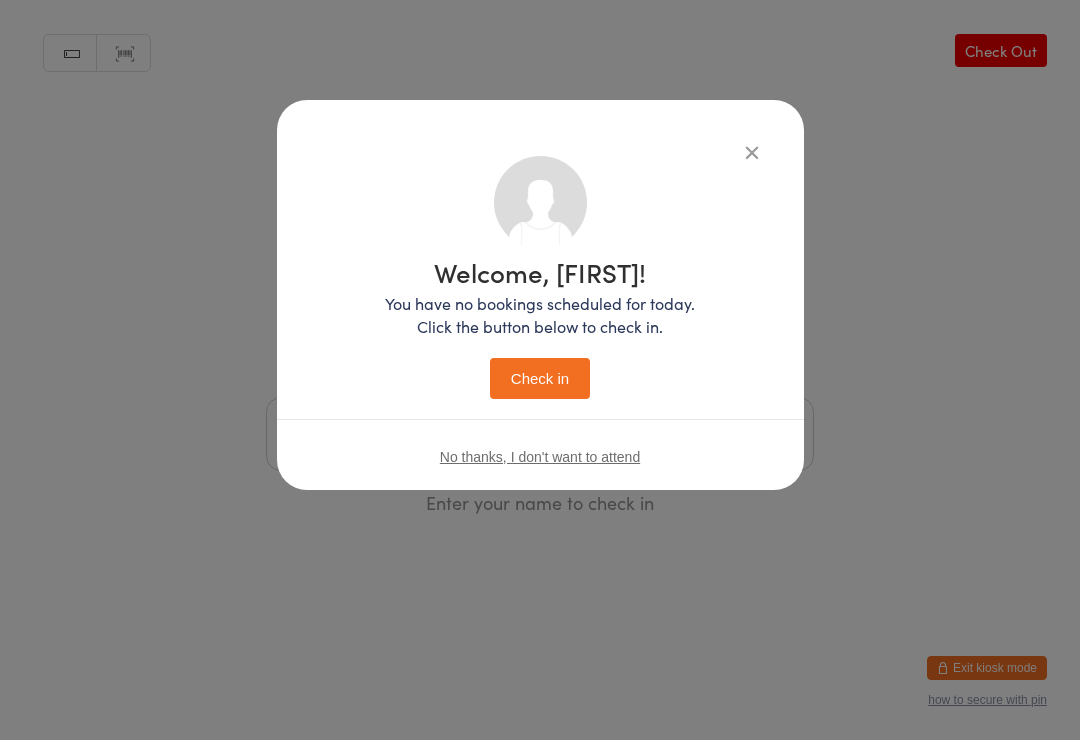 click on "Check in" at bounding box center (540, 378) 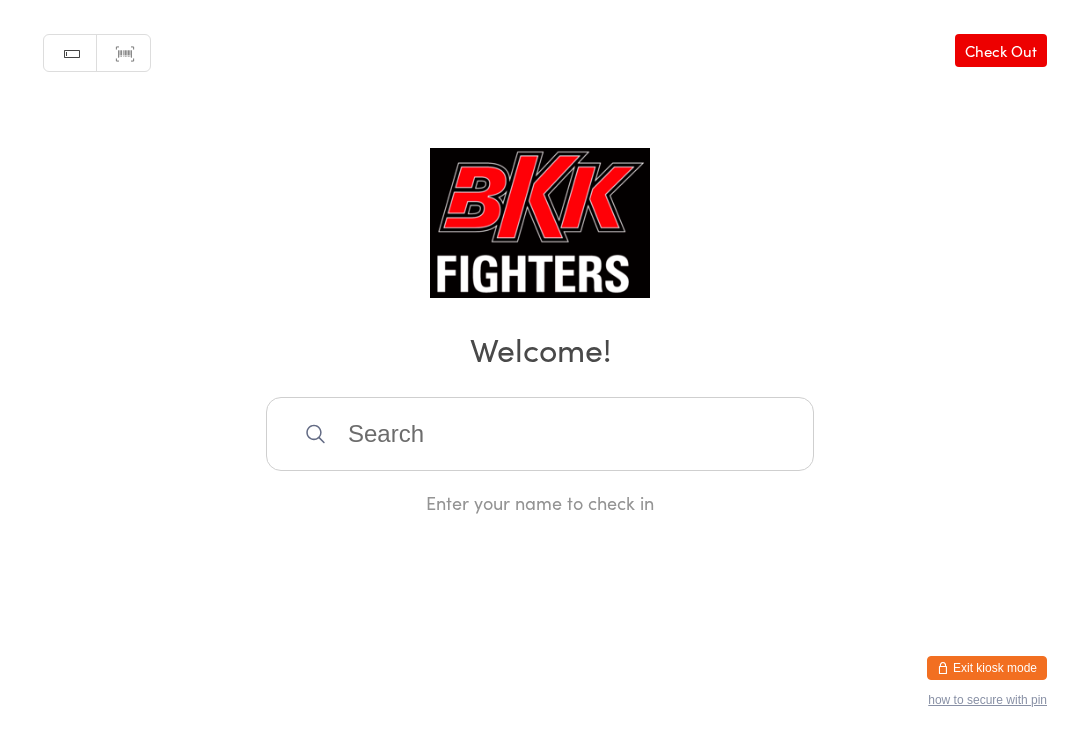 click on "Enter your name to check in" at bounding box center (540, 502) 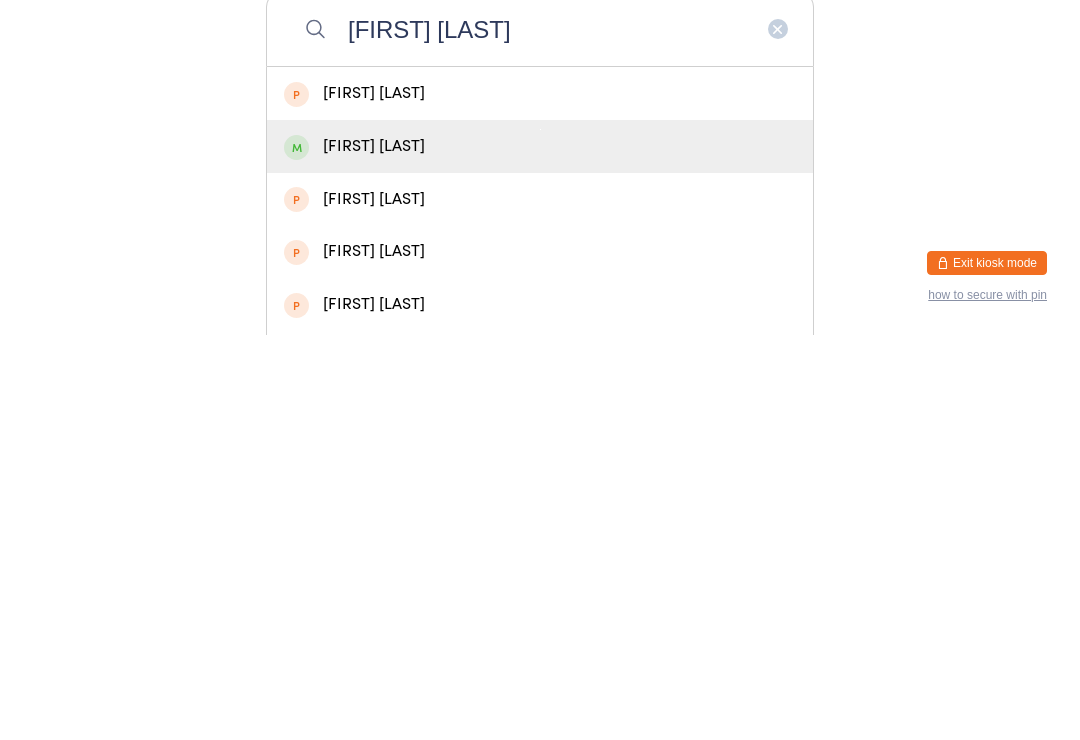 type on "[FIRST] [LAST]" 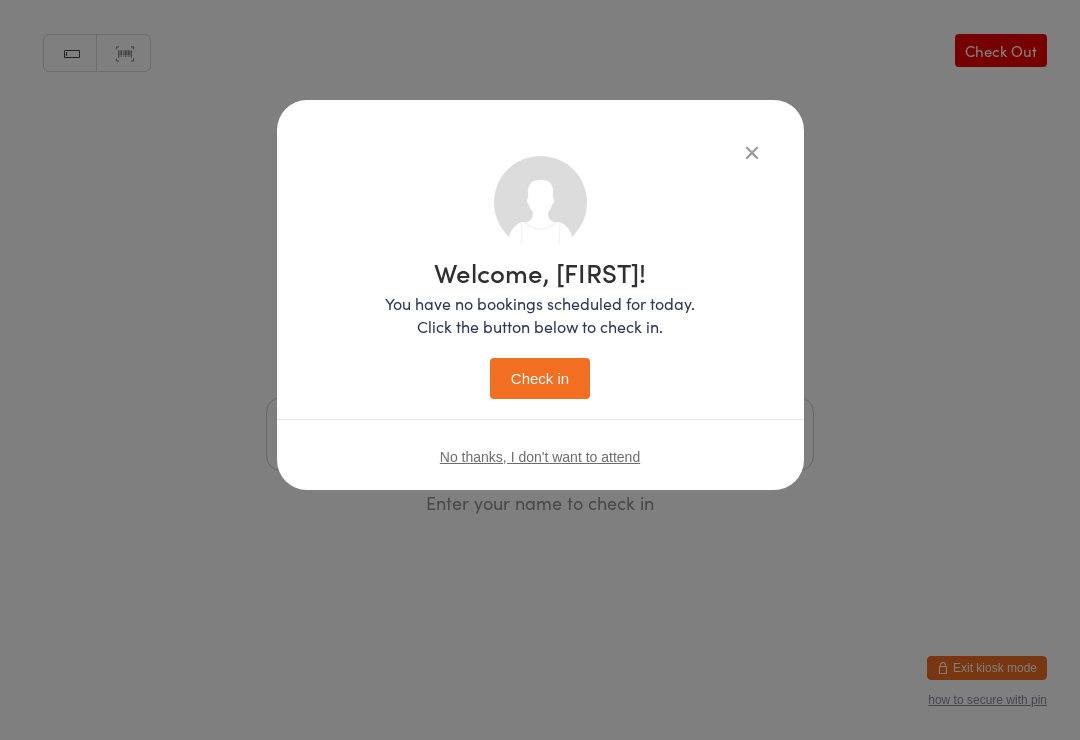 click on "Check in" at bounding box center [540, 378] 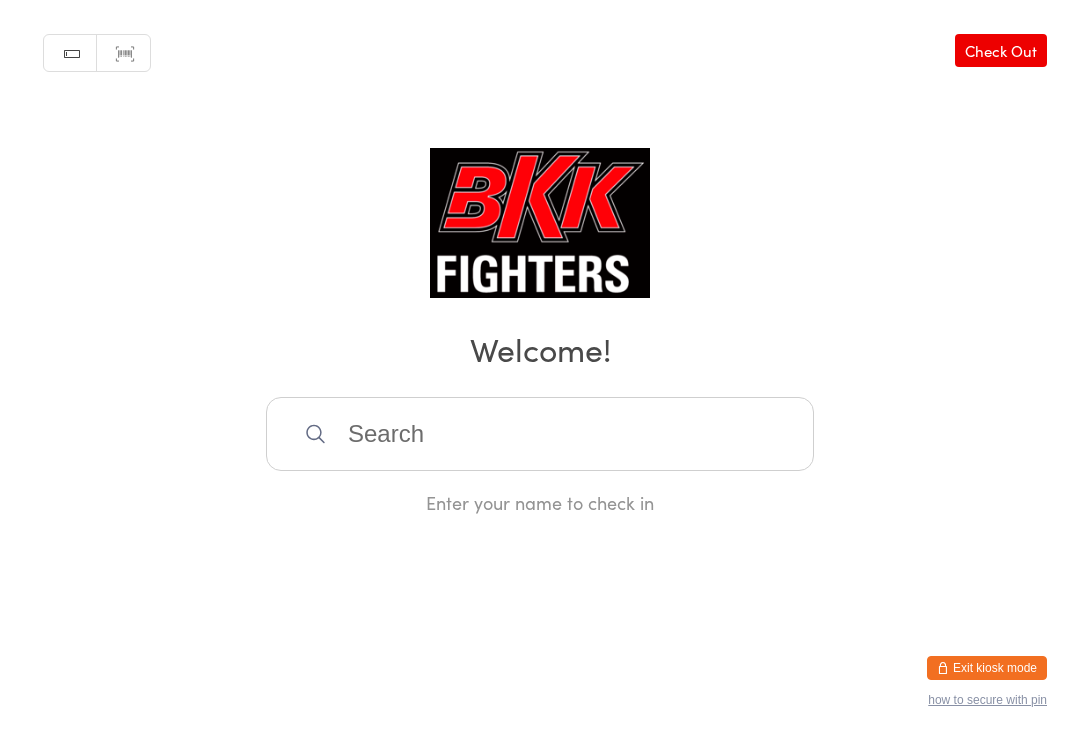 click at bounding box center [540, 434] 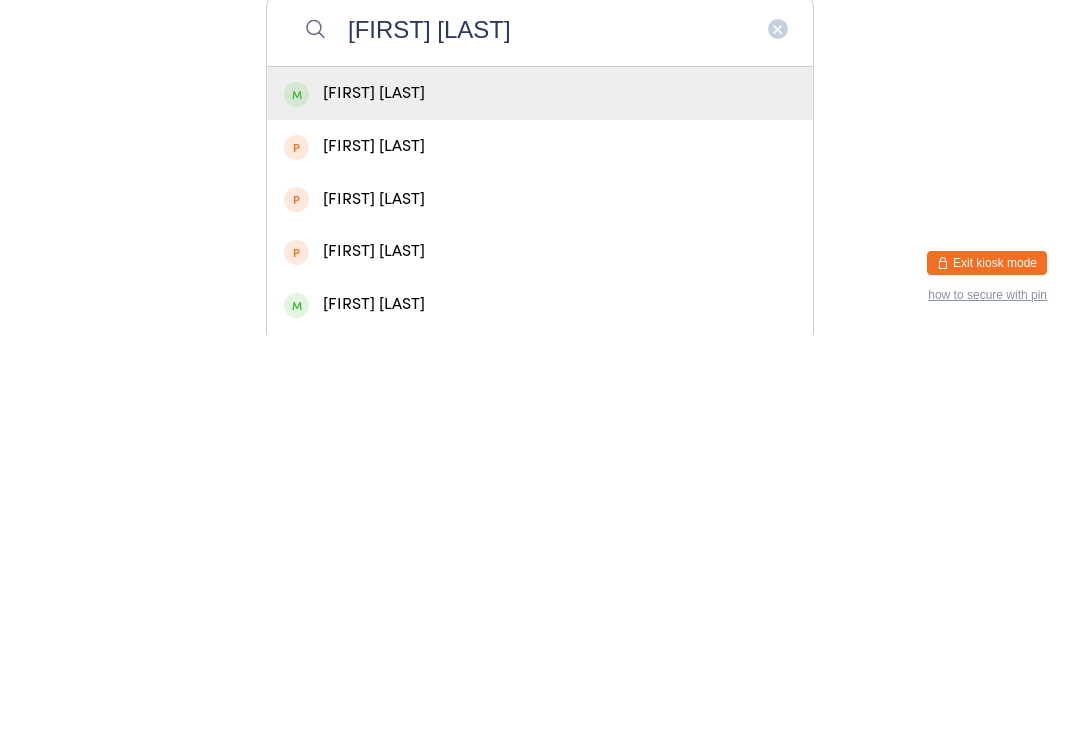 type on "[FIRST] [LAST]" 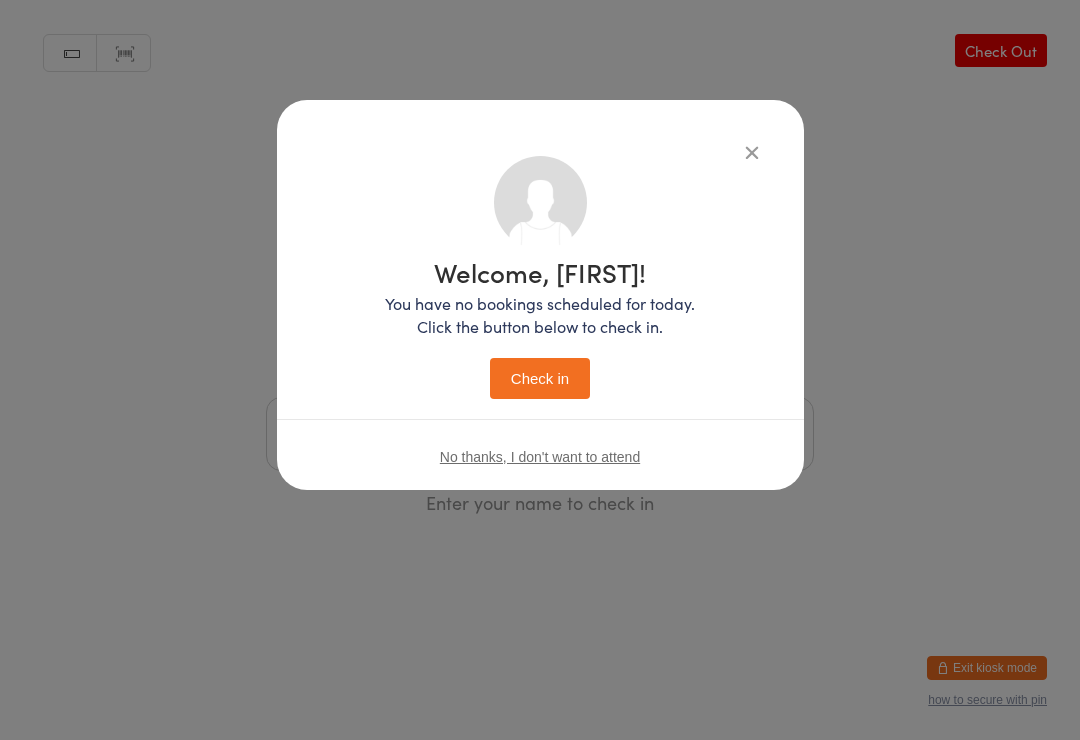 click on "Check in" at bounding box center (540, 378) 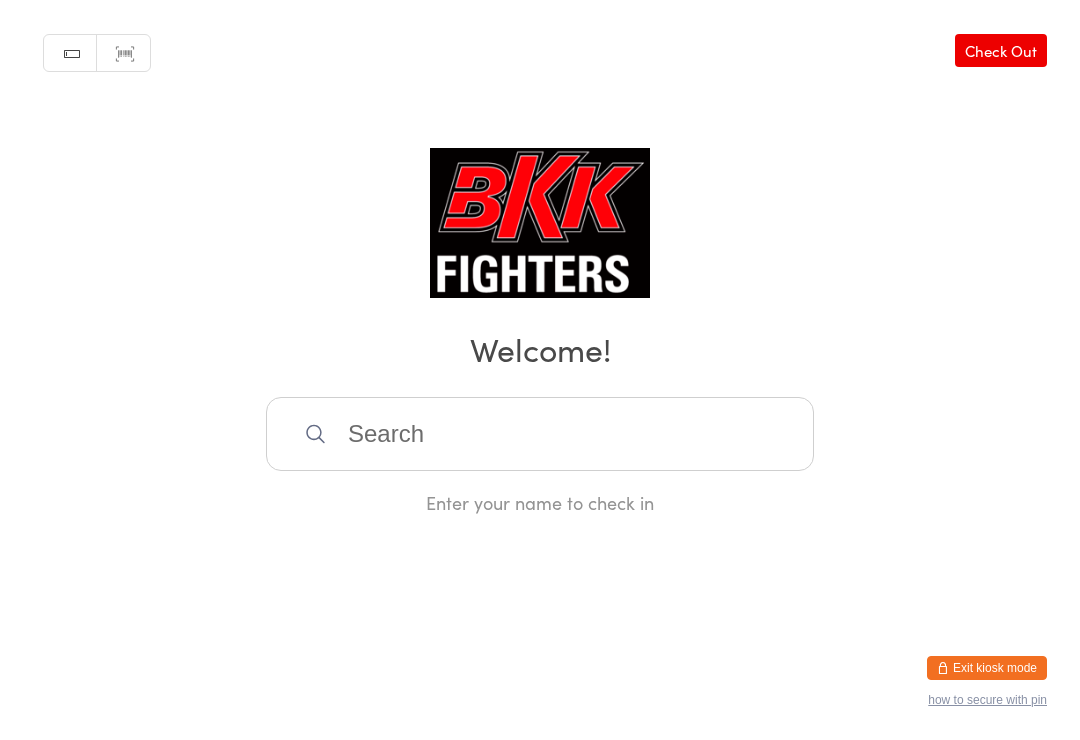click at bounding box center [540, 434] 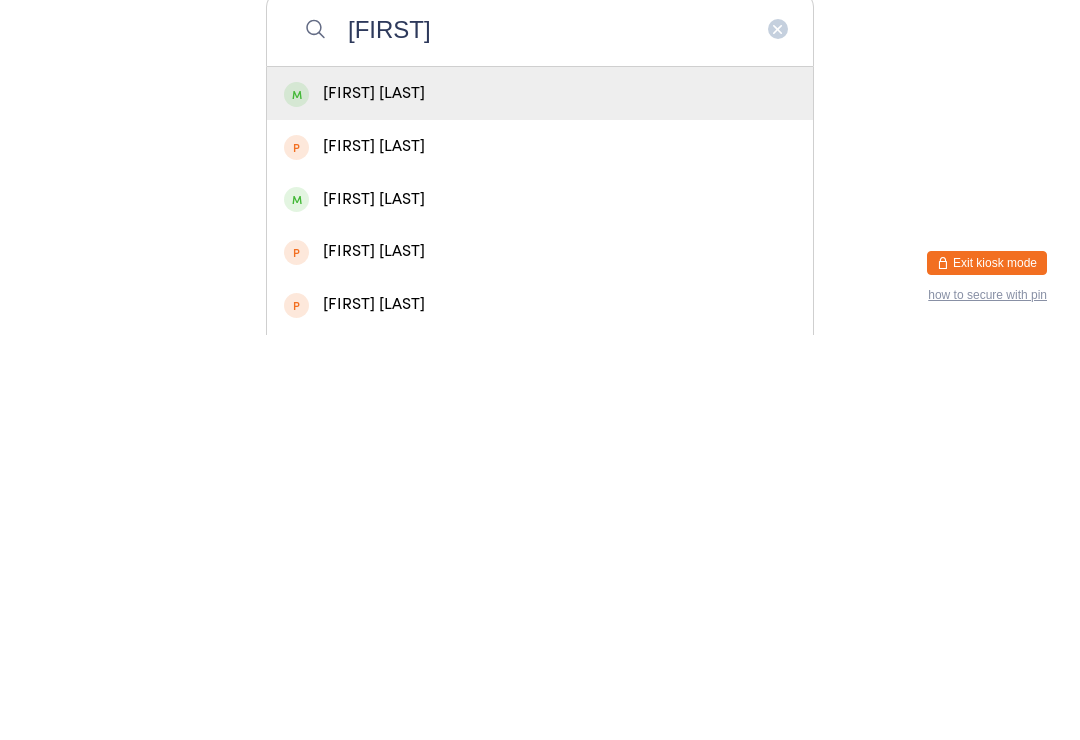 type on "[FIRST]" 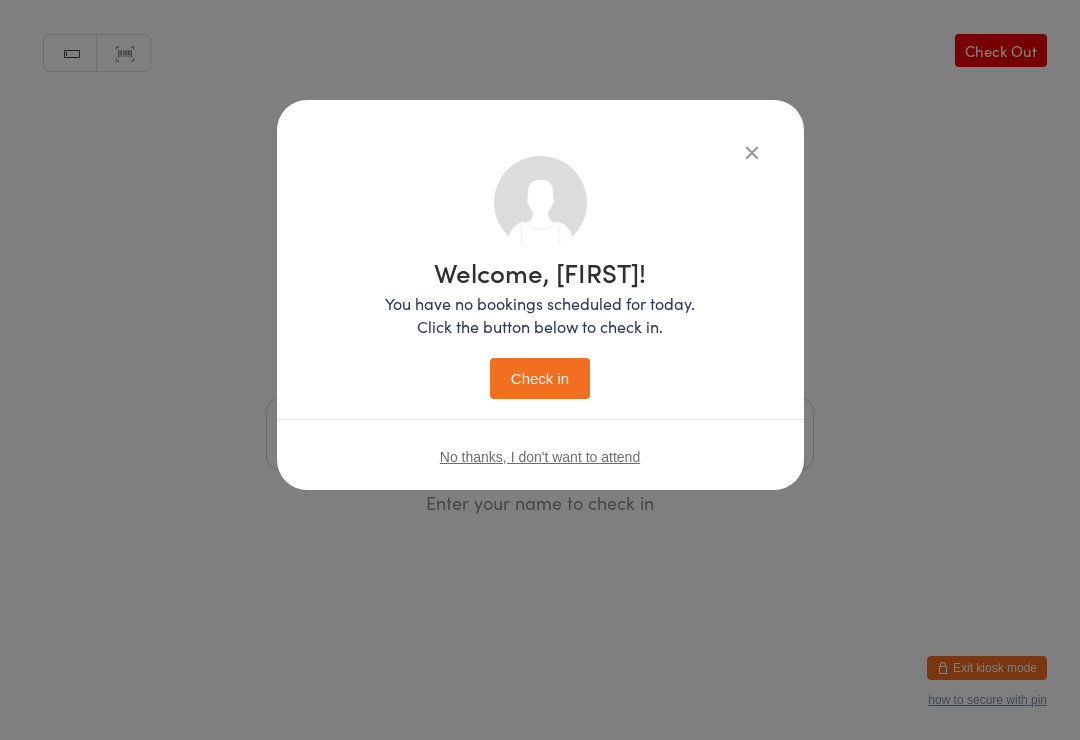 click on "Check in" at bounding box center (540, 378) 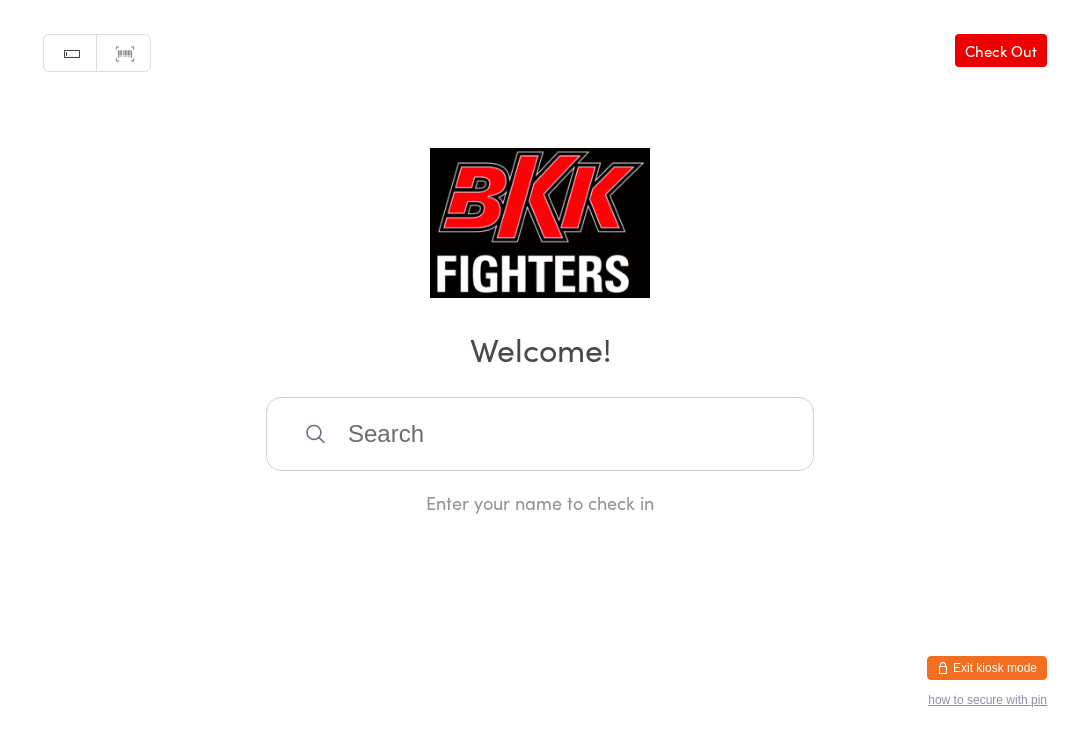 click at bounding box center [540, 434] 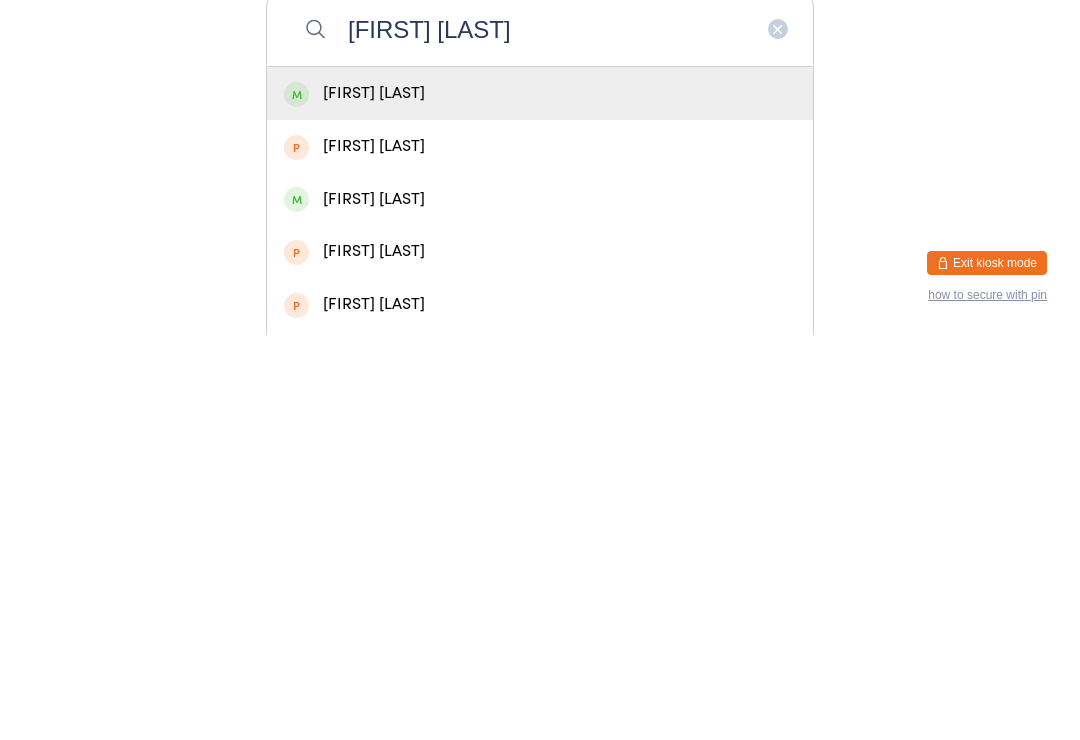 type on "[FIRST] [LAST]" 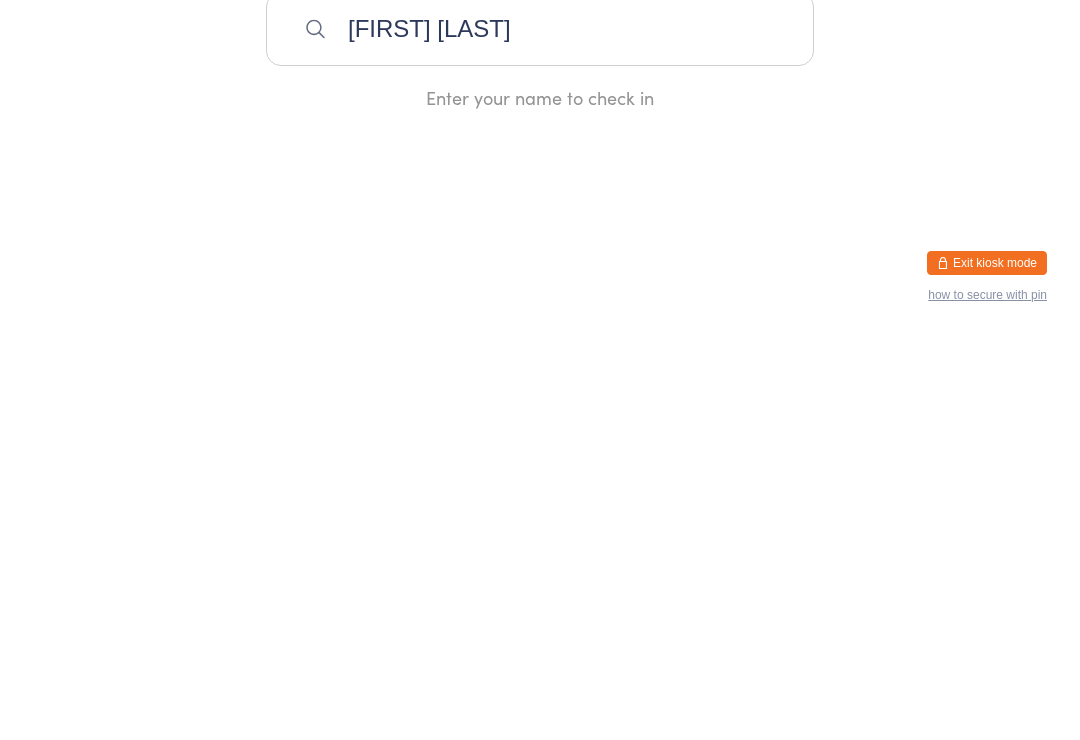 type 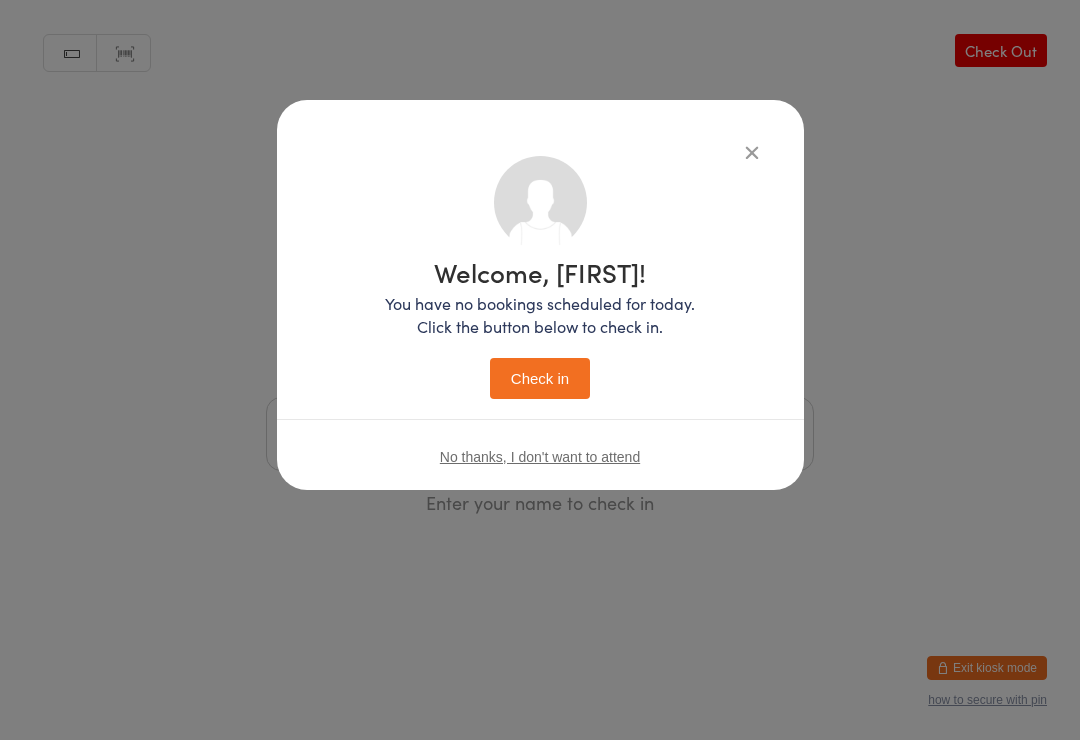 click on "Check in" at bounding box center [540, 378] 